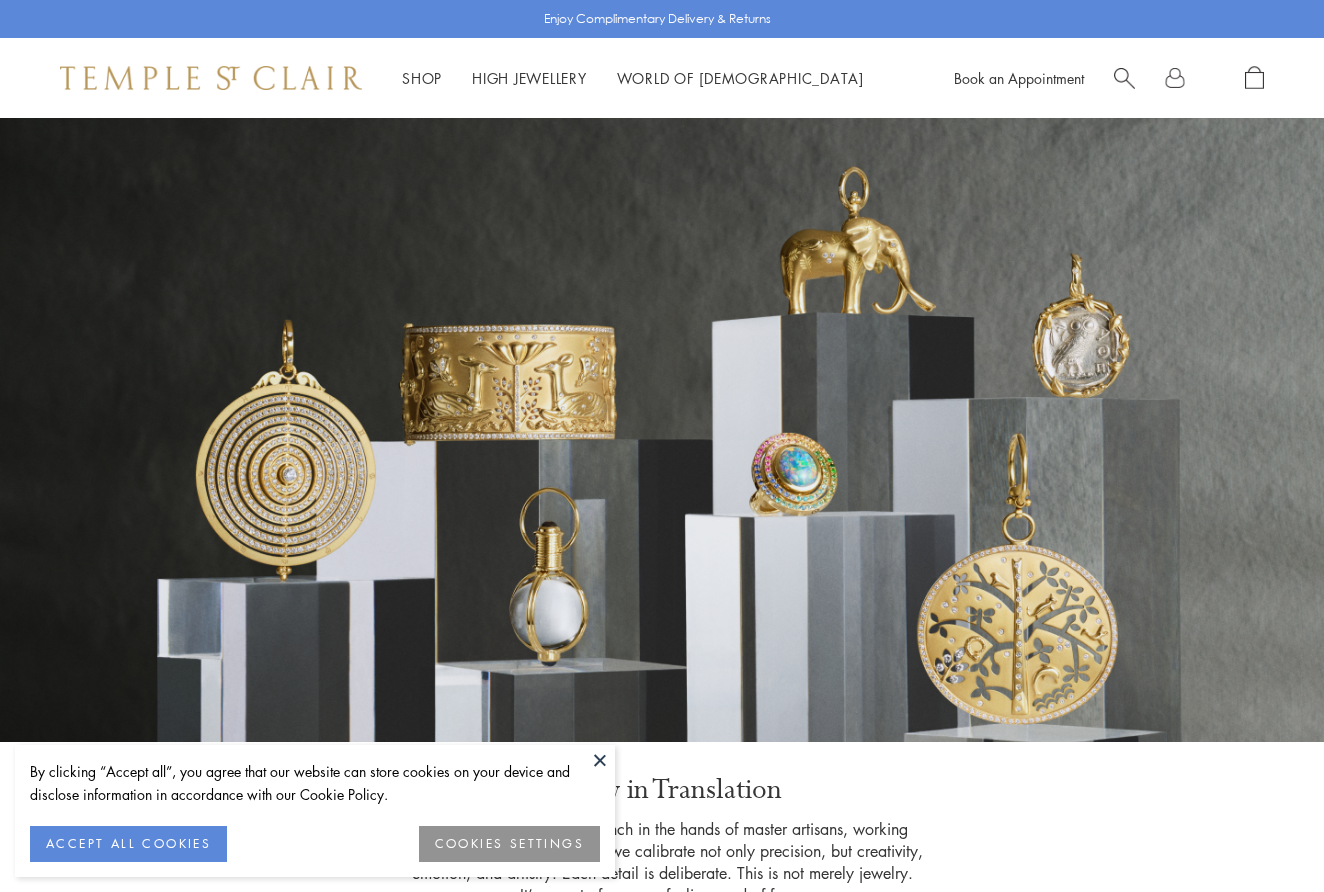 scroll, scrollTop: 0, scrollLeft: 0, axis: both 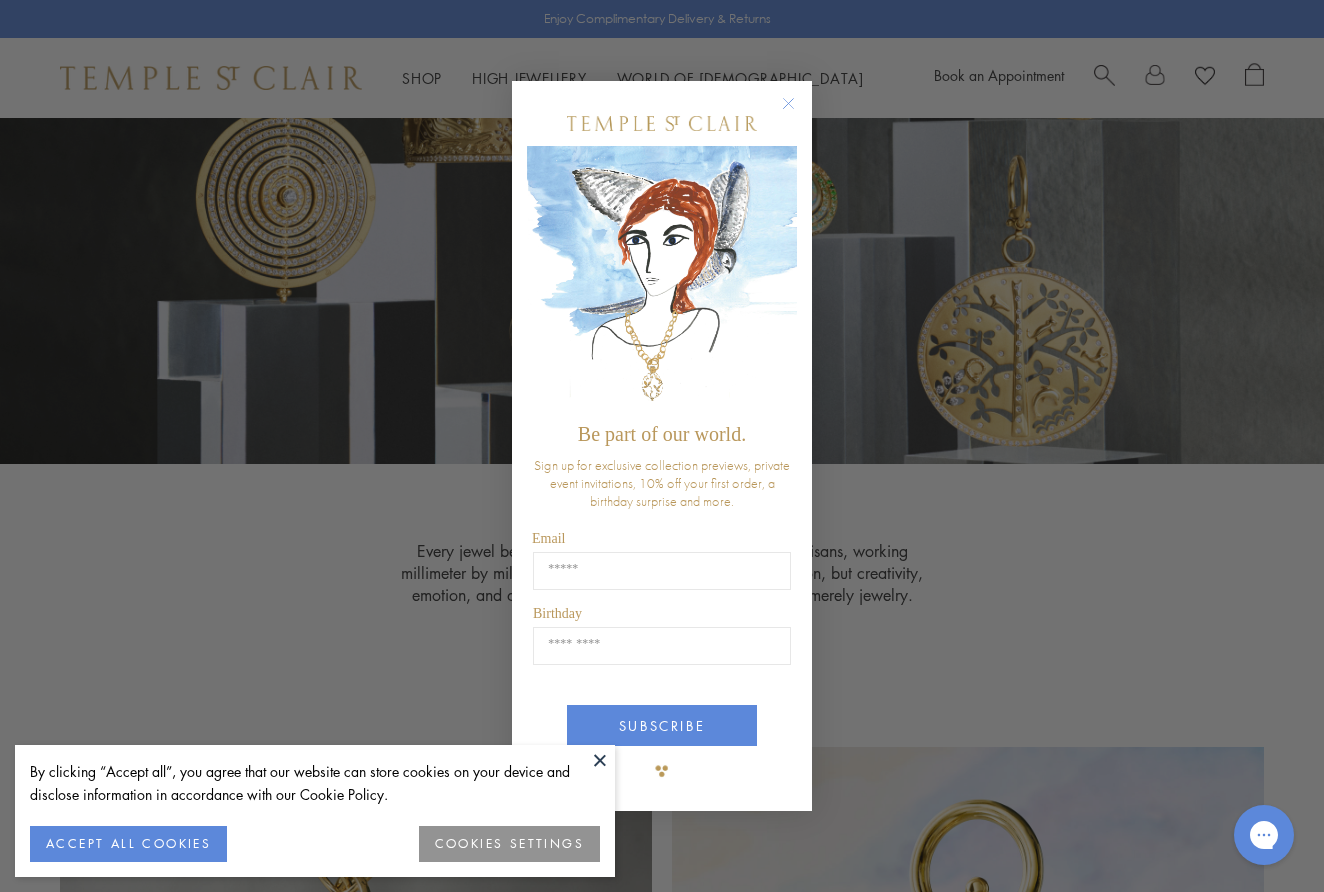 click 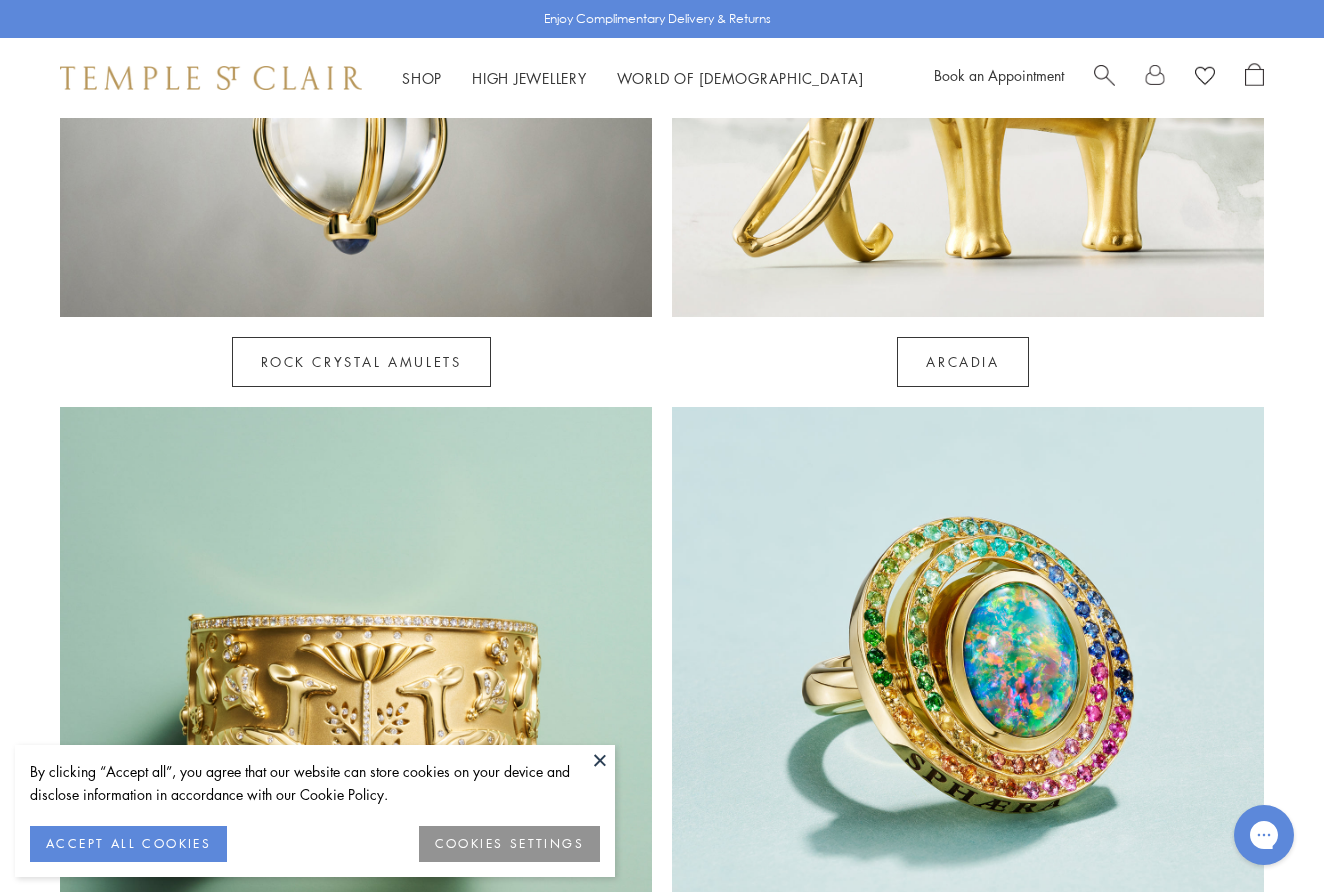 scroll, scrollTop: 1301, scrollLeft: 0, axis: vertical 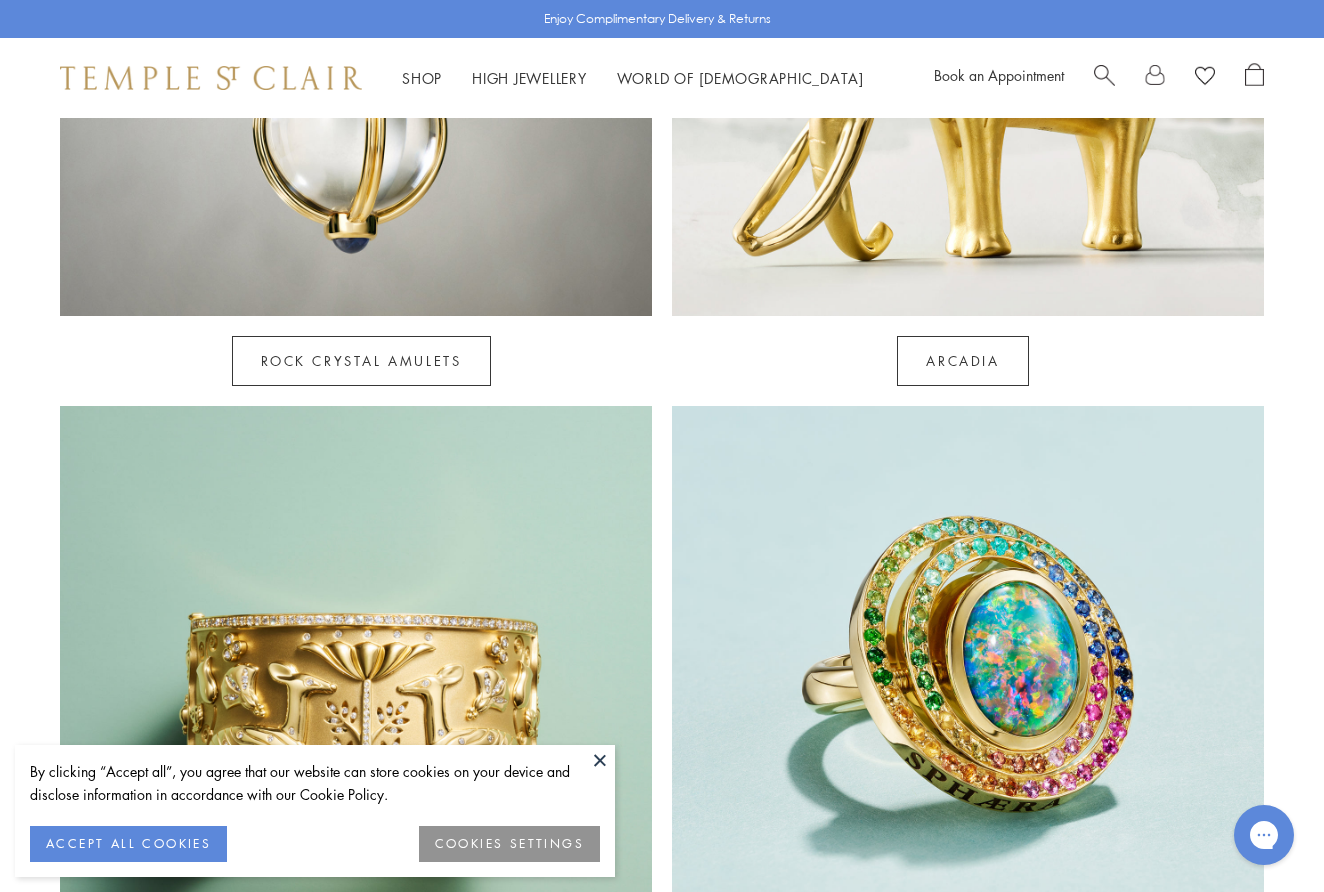 click on "ACCEPT ALL COOKIES" 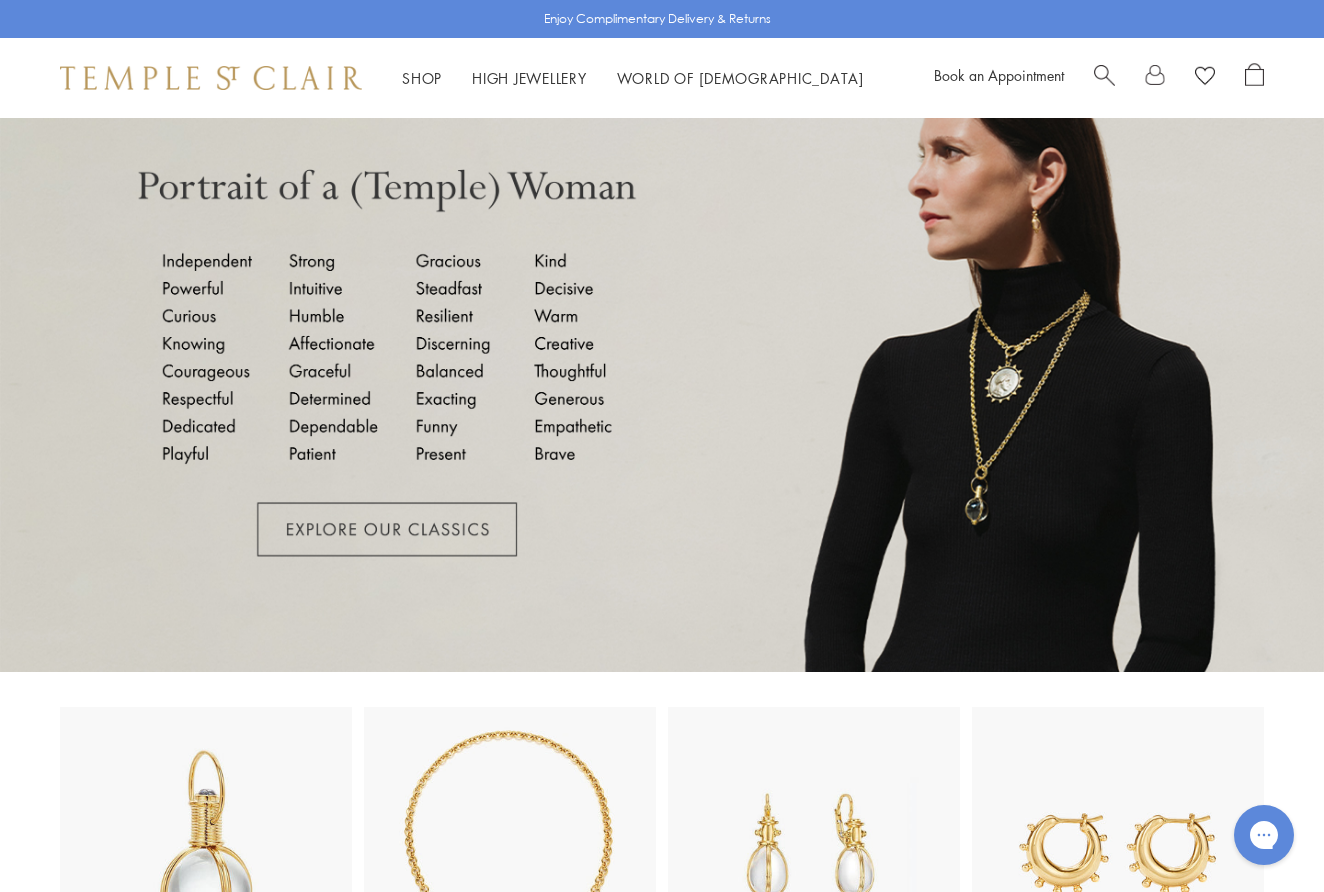 scroll, scrollTop: 2344, scrollLeft: 0, axis: vertical 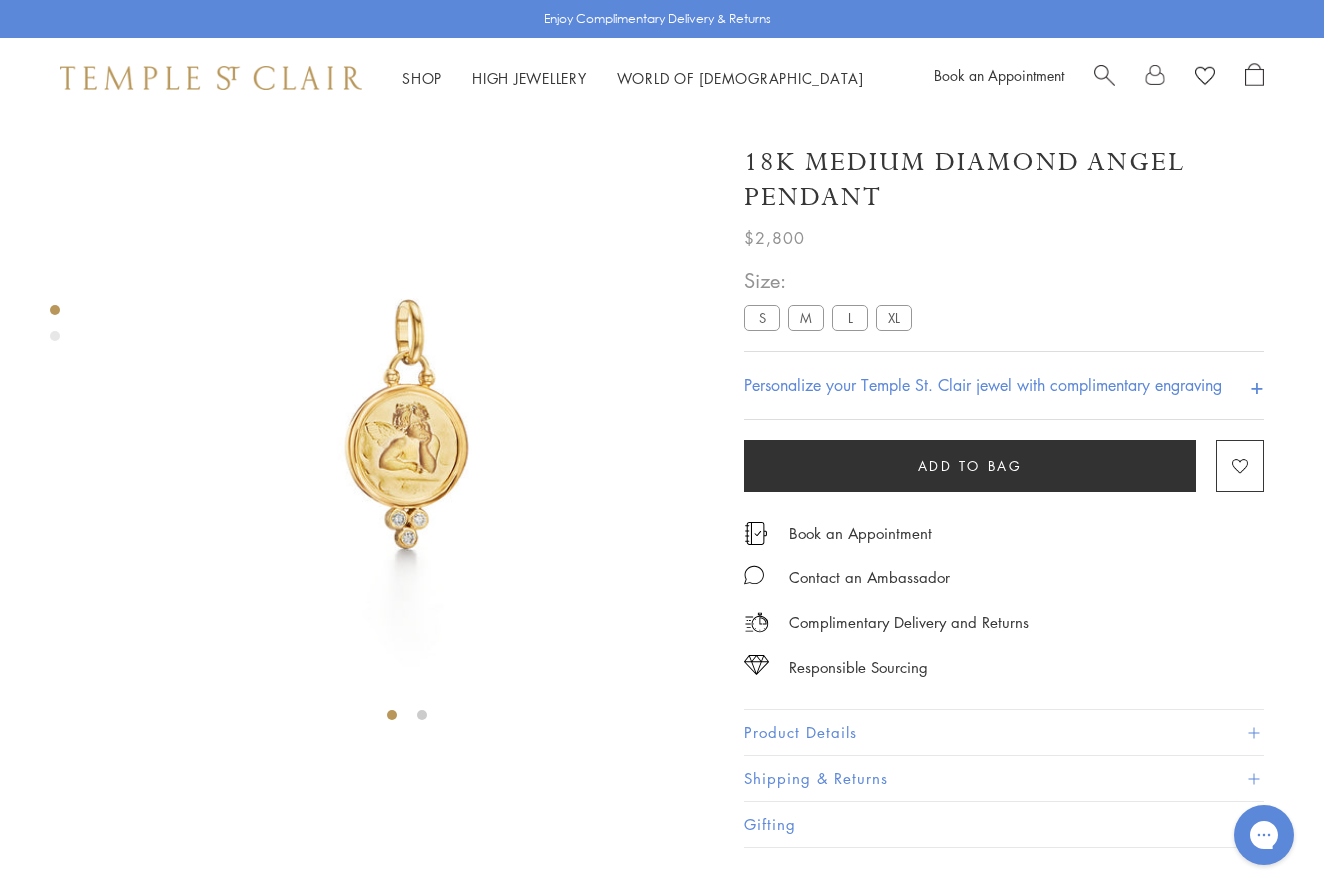 click on "Add to bag" at bounding box center [970, 466] 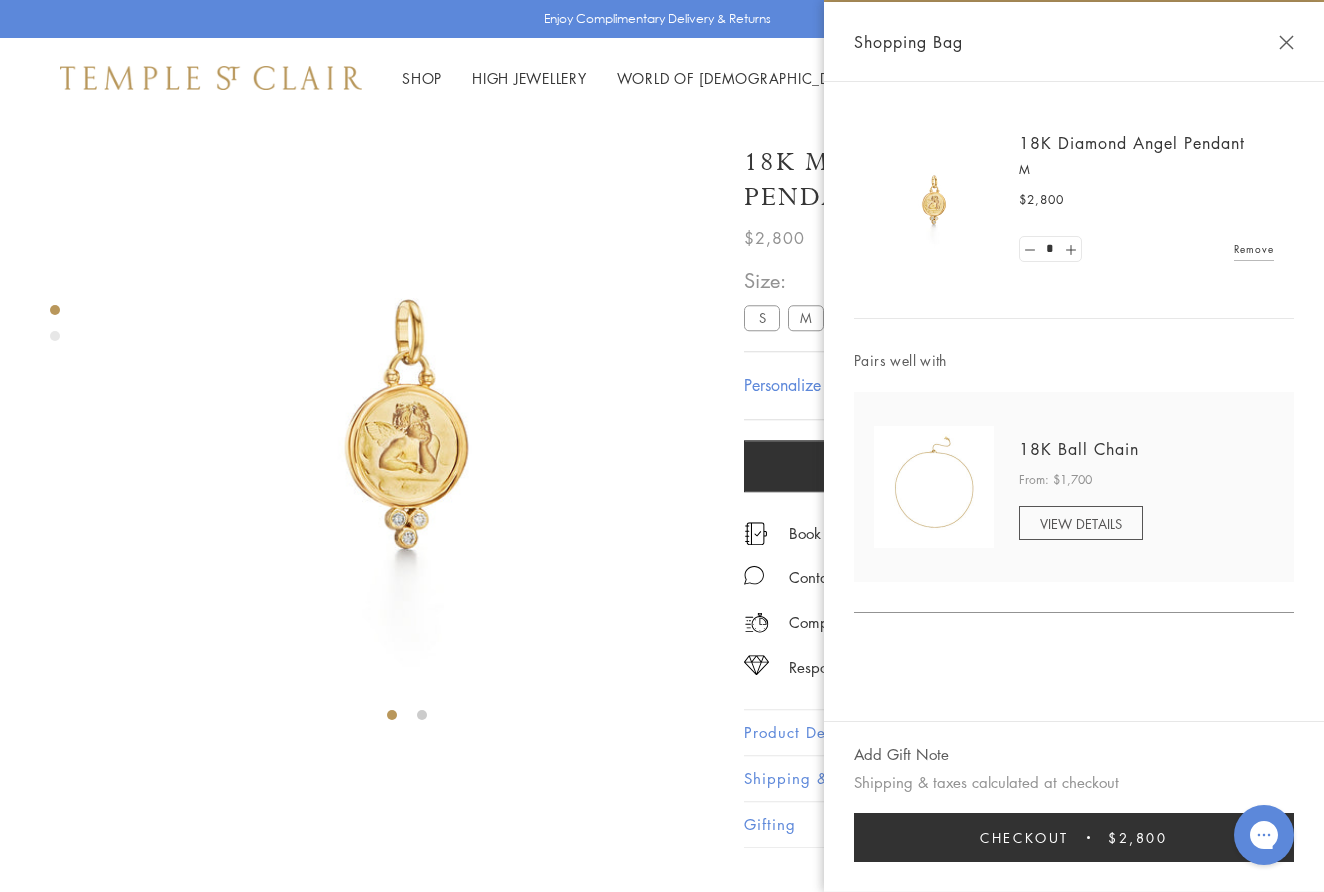 click on "VIEW DETAILS" at bounding box center [1081, 523] 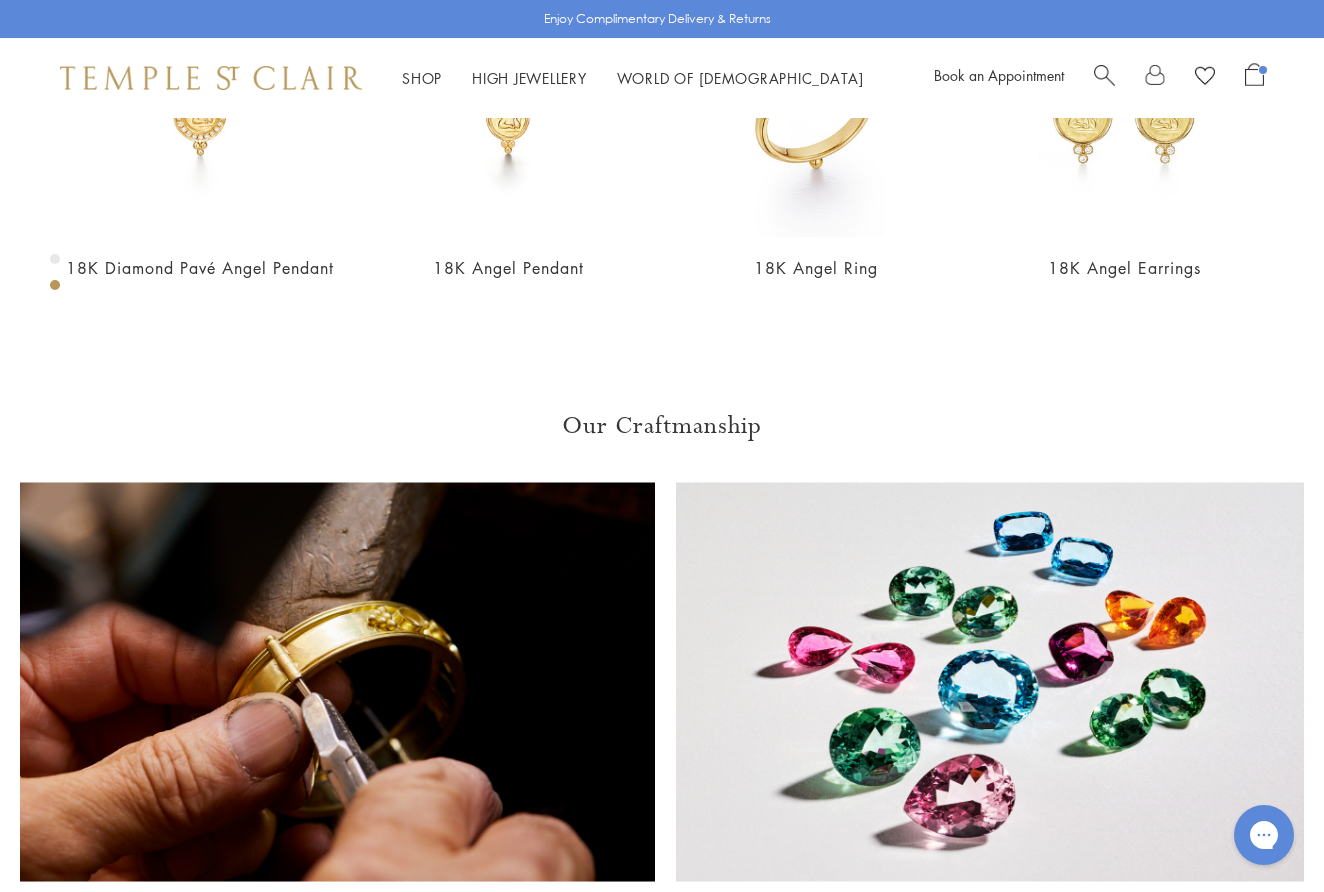 scroll, scrollTop: 1006, scrollLeft: 0, axis: vertical 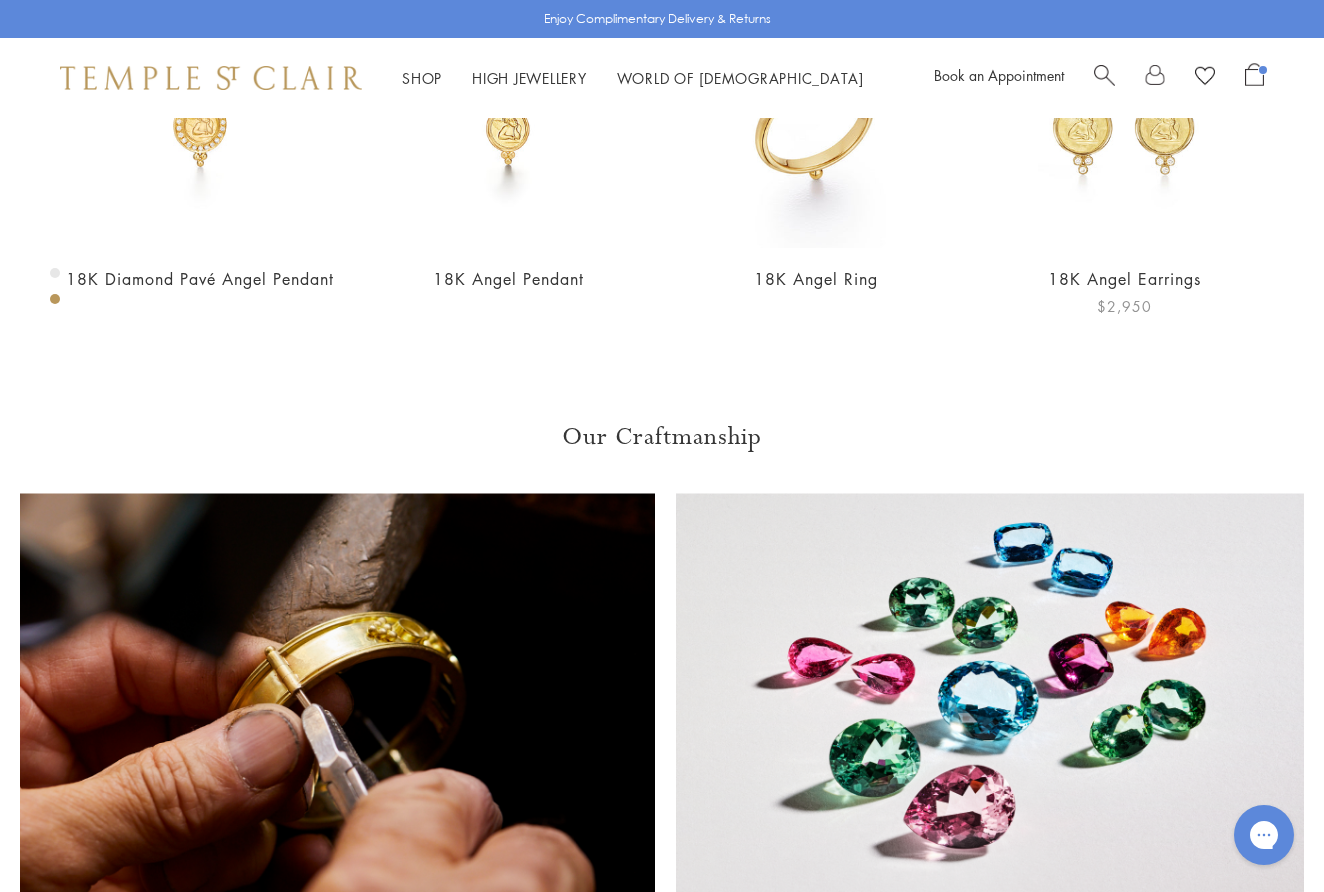 click at bounding box center [1124, 114] 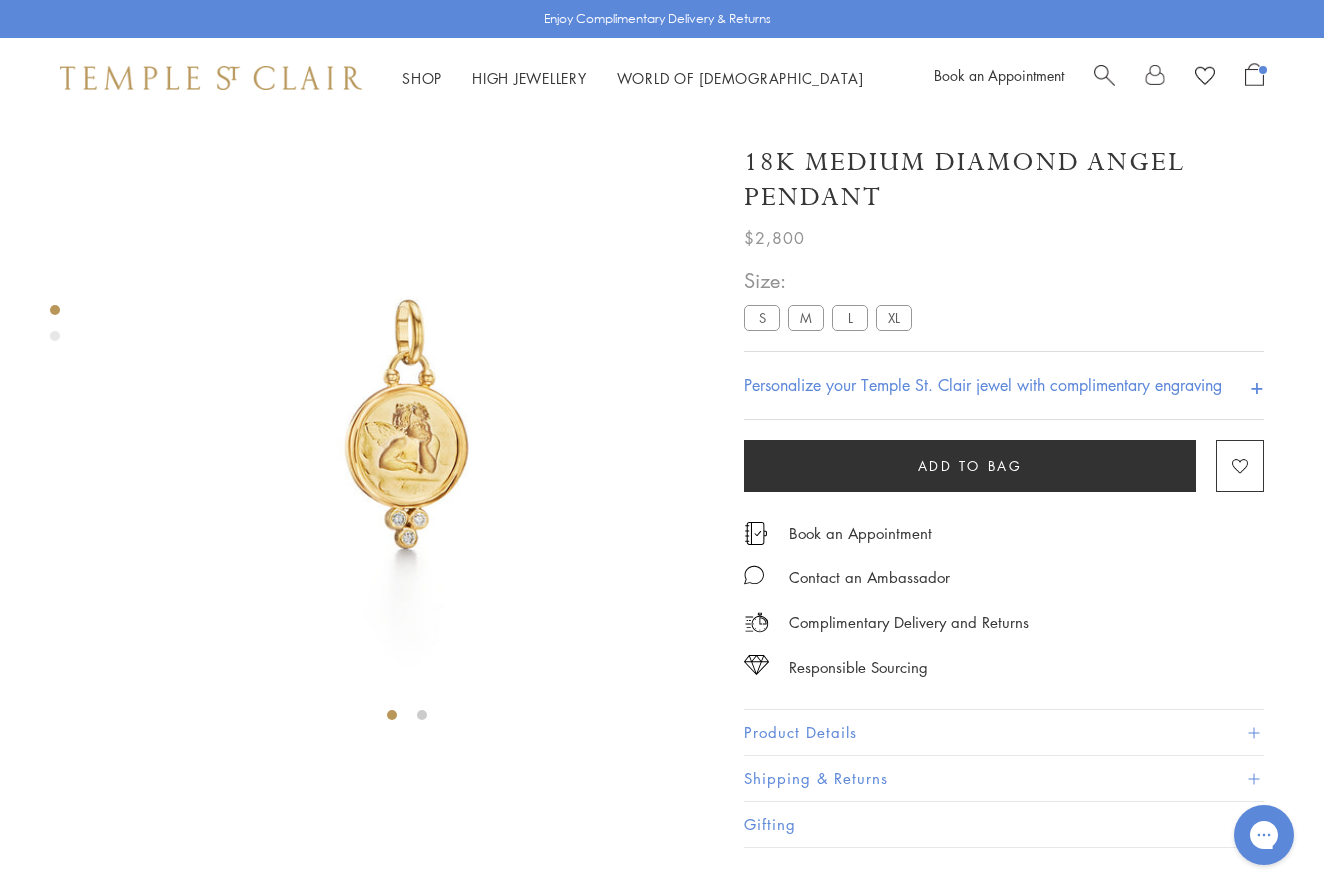 scroll, scrollTop: 0, scrollLeft: 0, axis: both 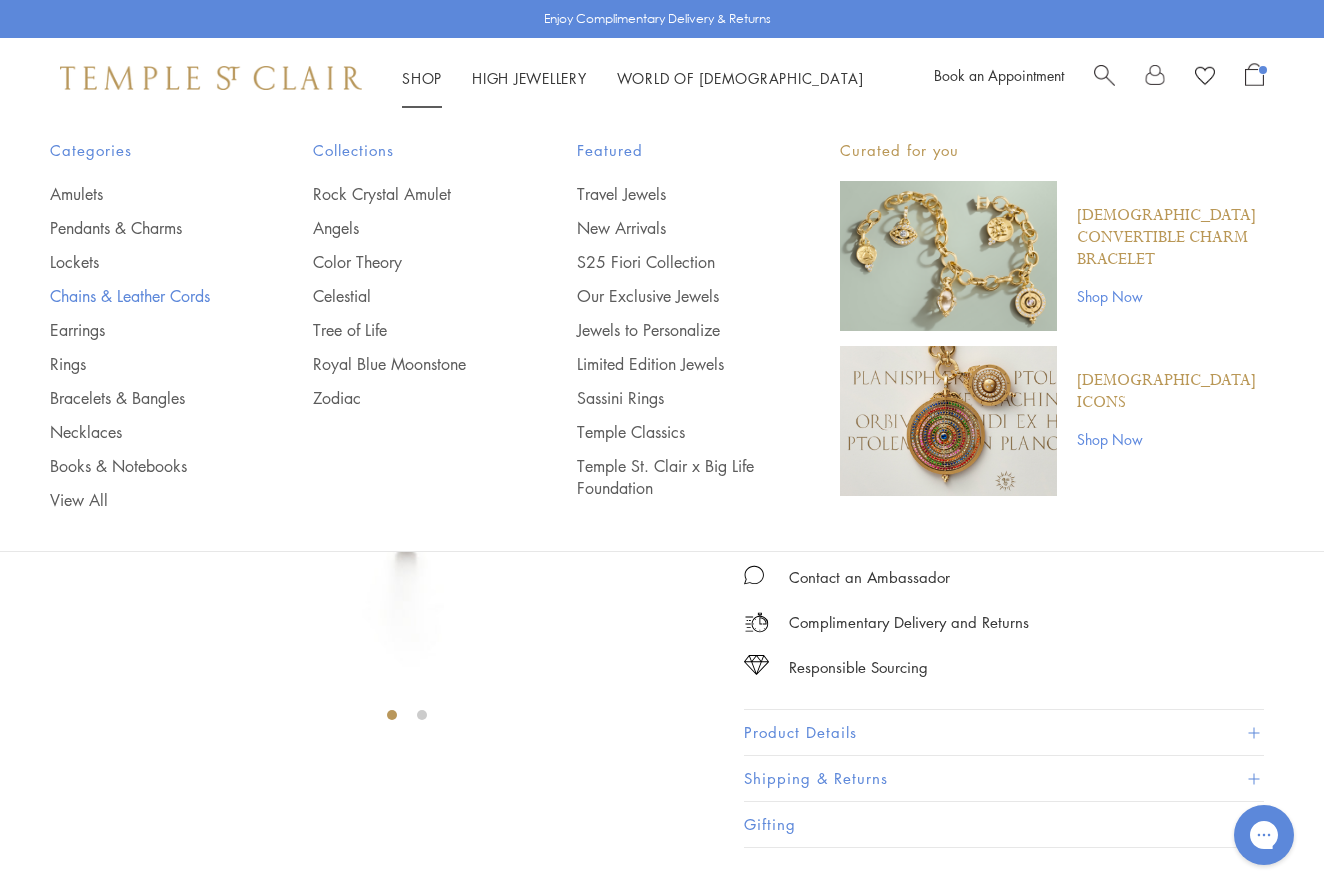 click on "Chains & Leather Cords" at bounding box center (141, 296) 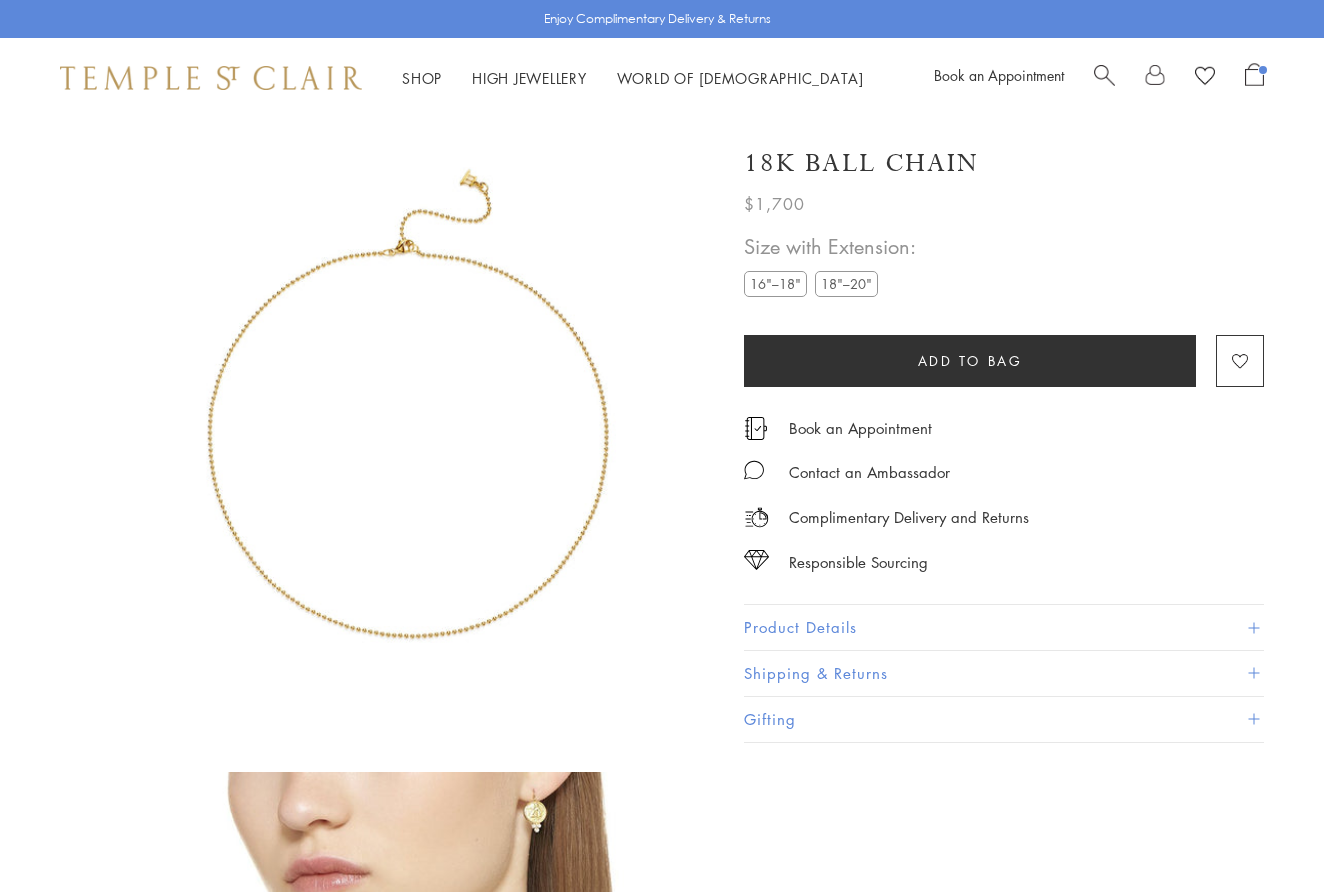 scroll, scrollTop: 115, scrollLeft: 0, axis: vertical 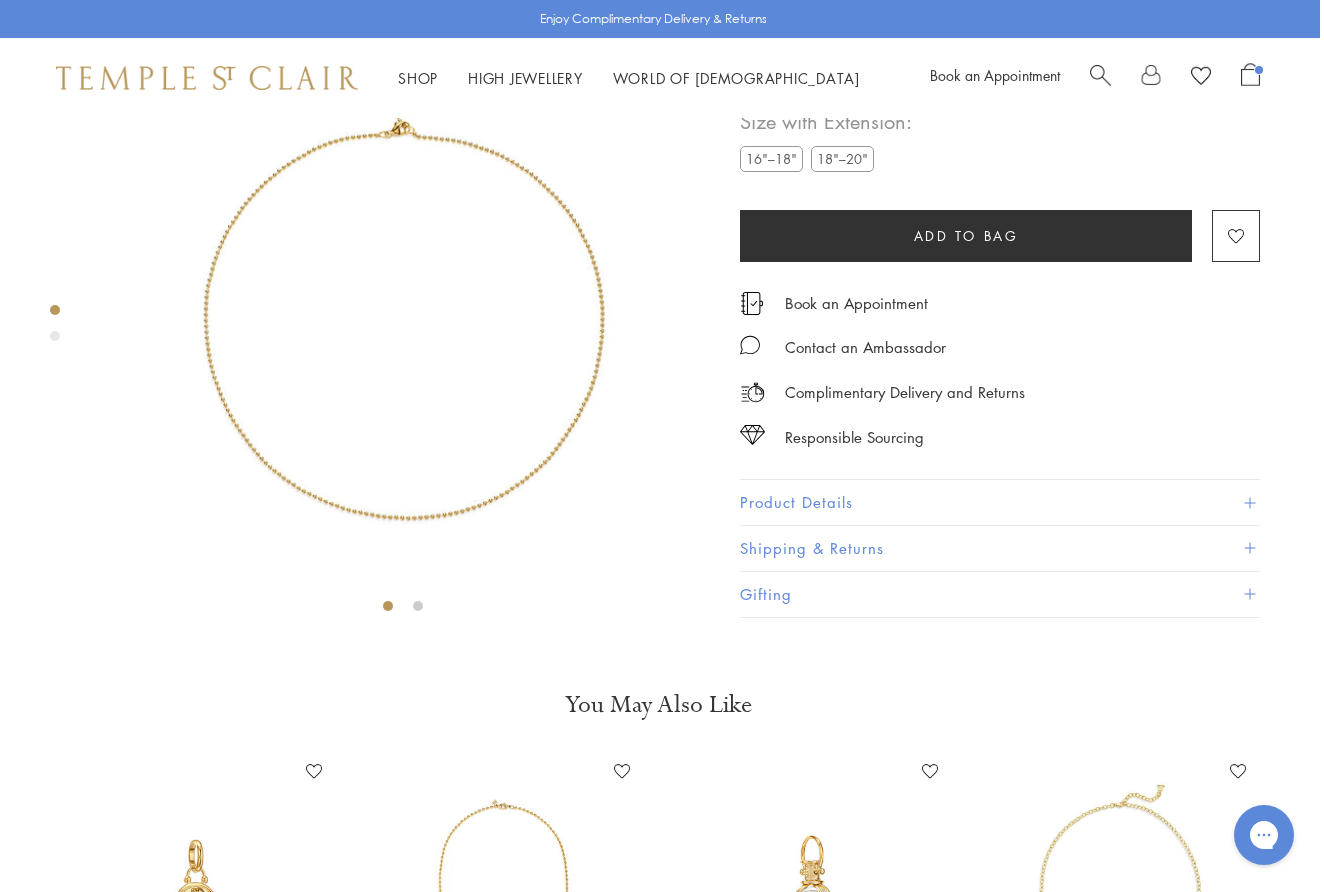 click at bounding box center [-825, 311] 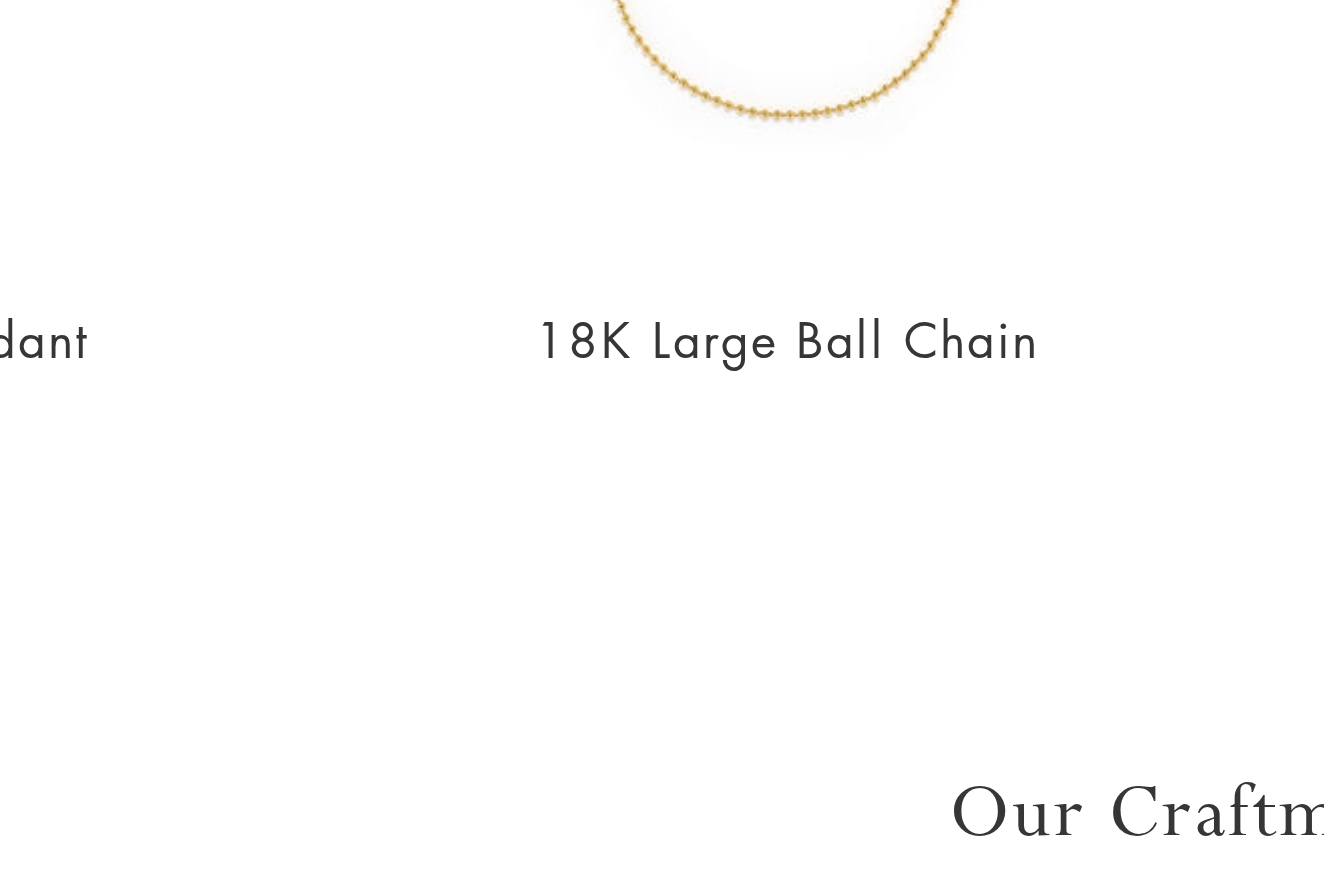 scroll, scrollTop: 466, scrollLeft: 1, axis: both 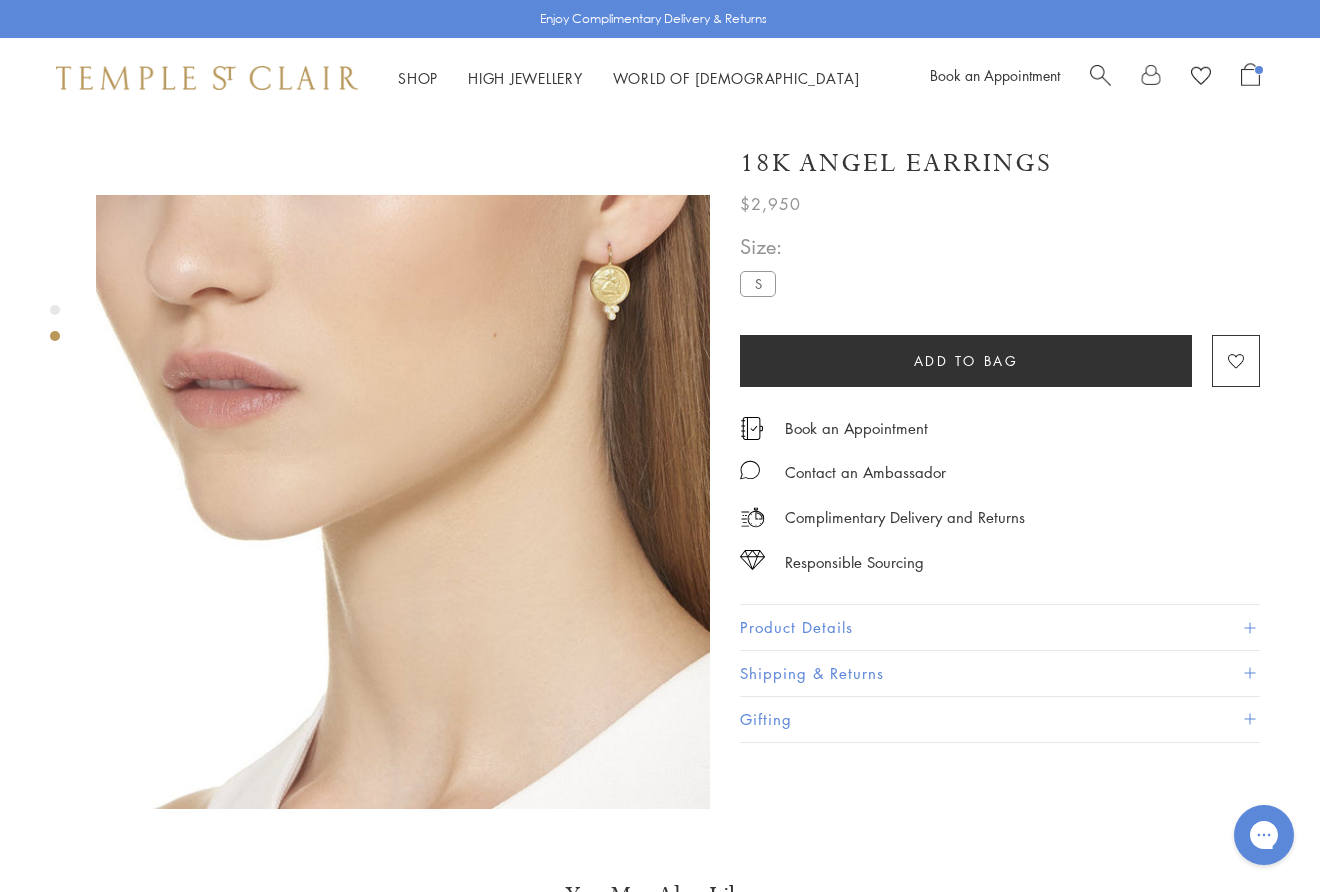 click at bounding box center [403, 502] 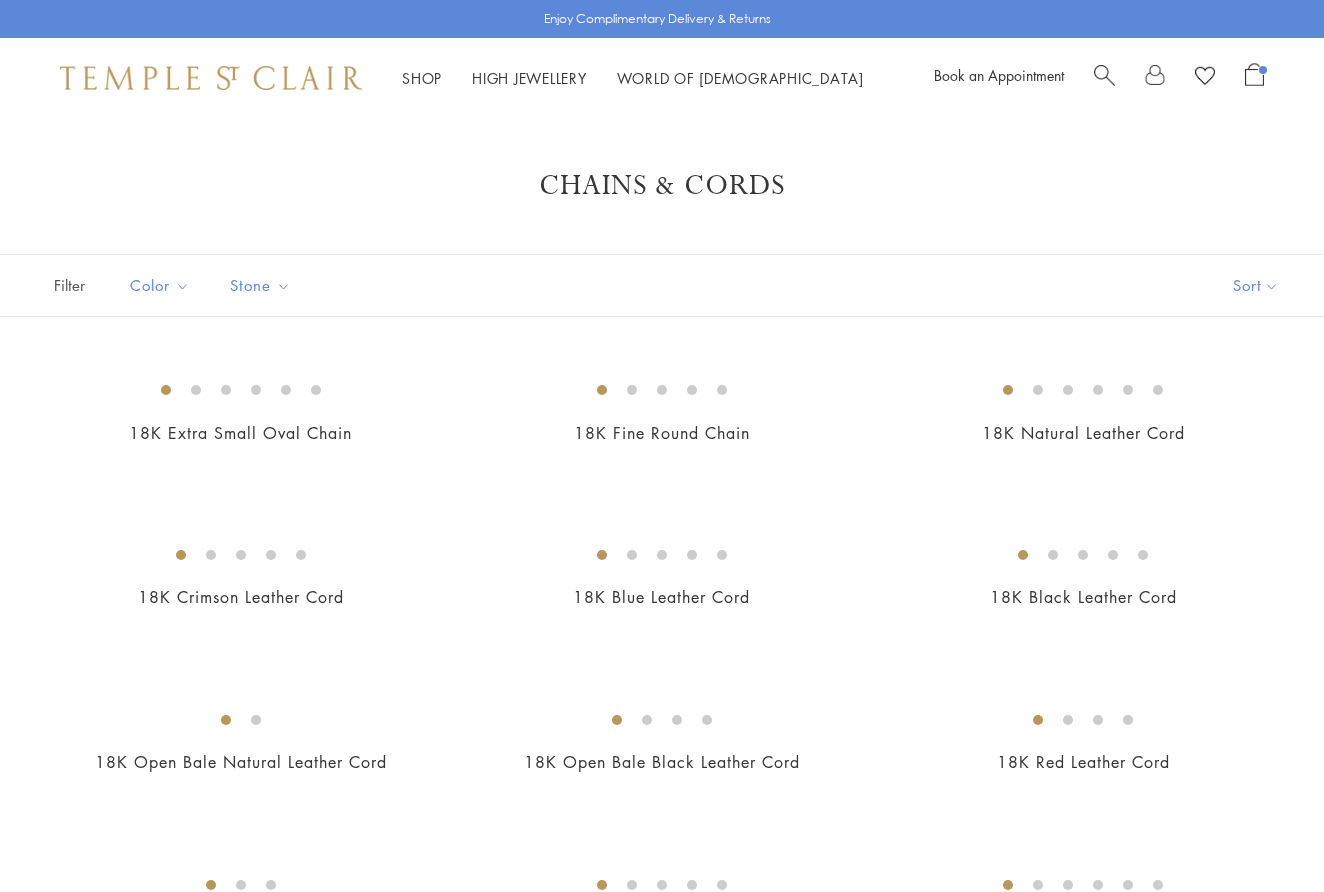 scroll, scrollTop: 0, scrollLeft: 0, axis: both 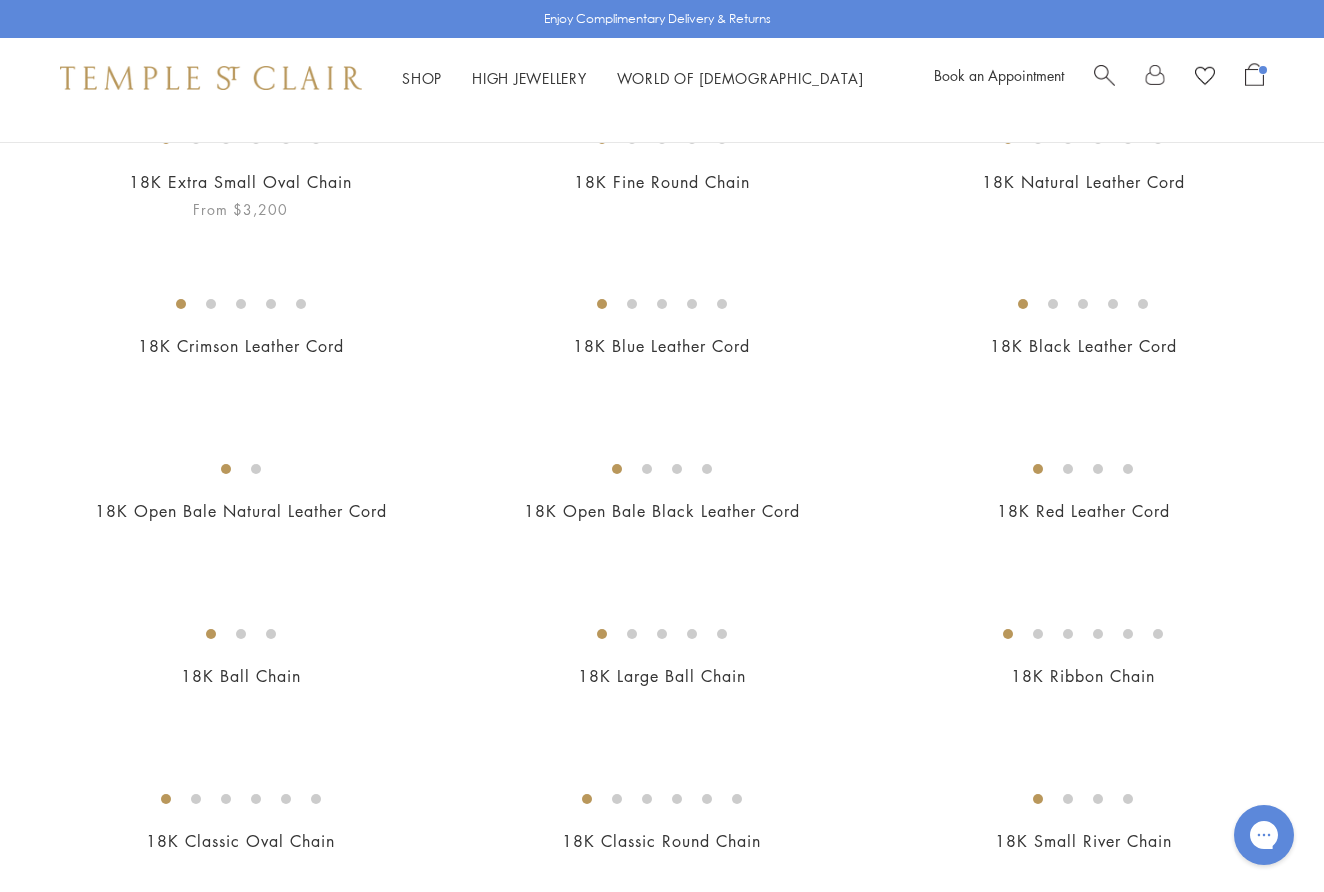 click at bounding box center [0, 0] 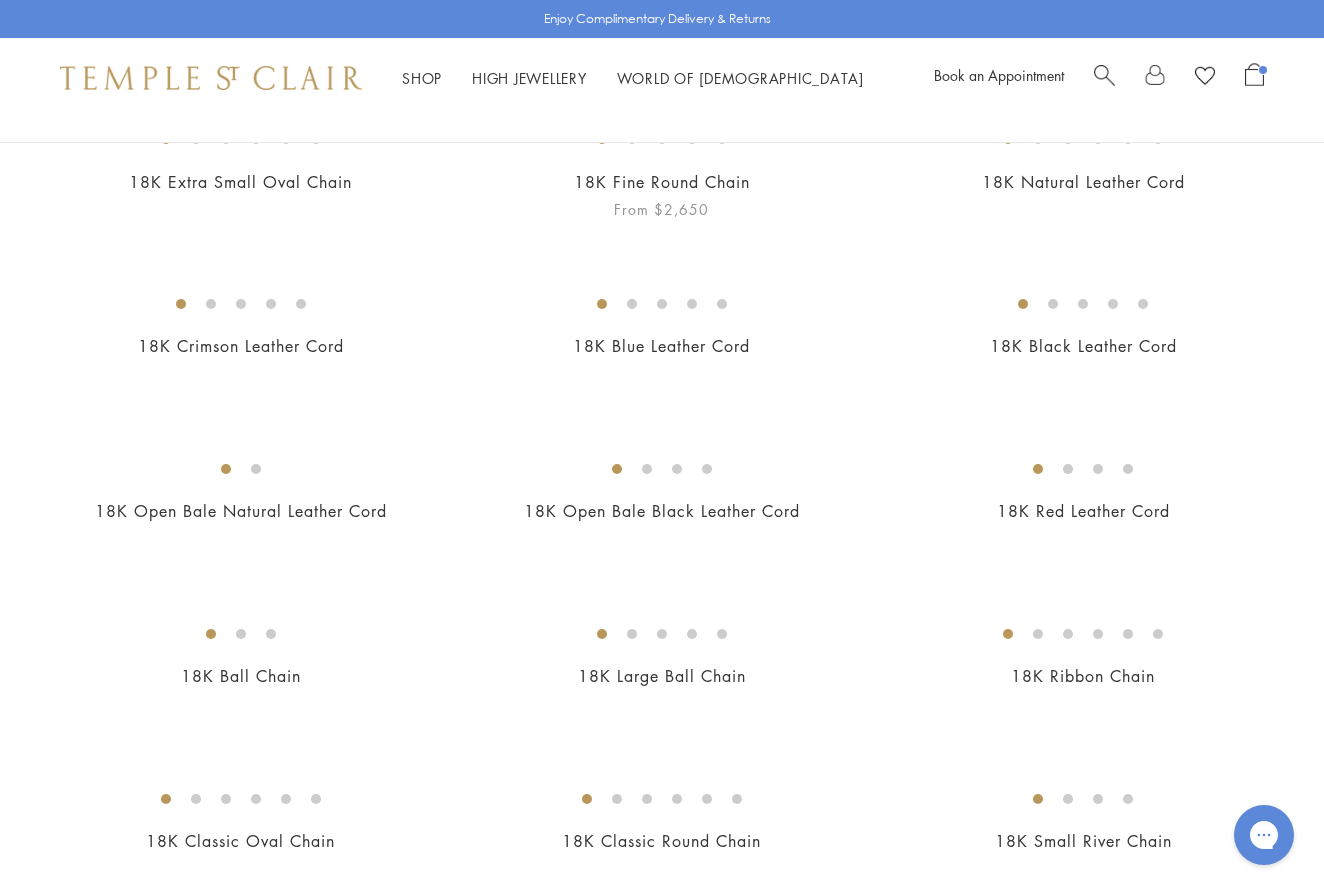 click at bounding box center (0, 0) 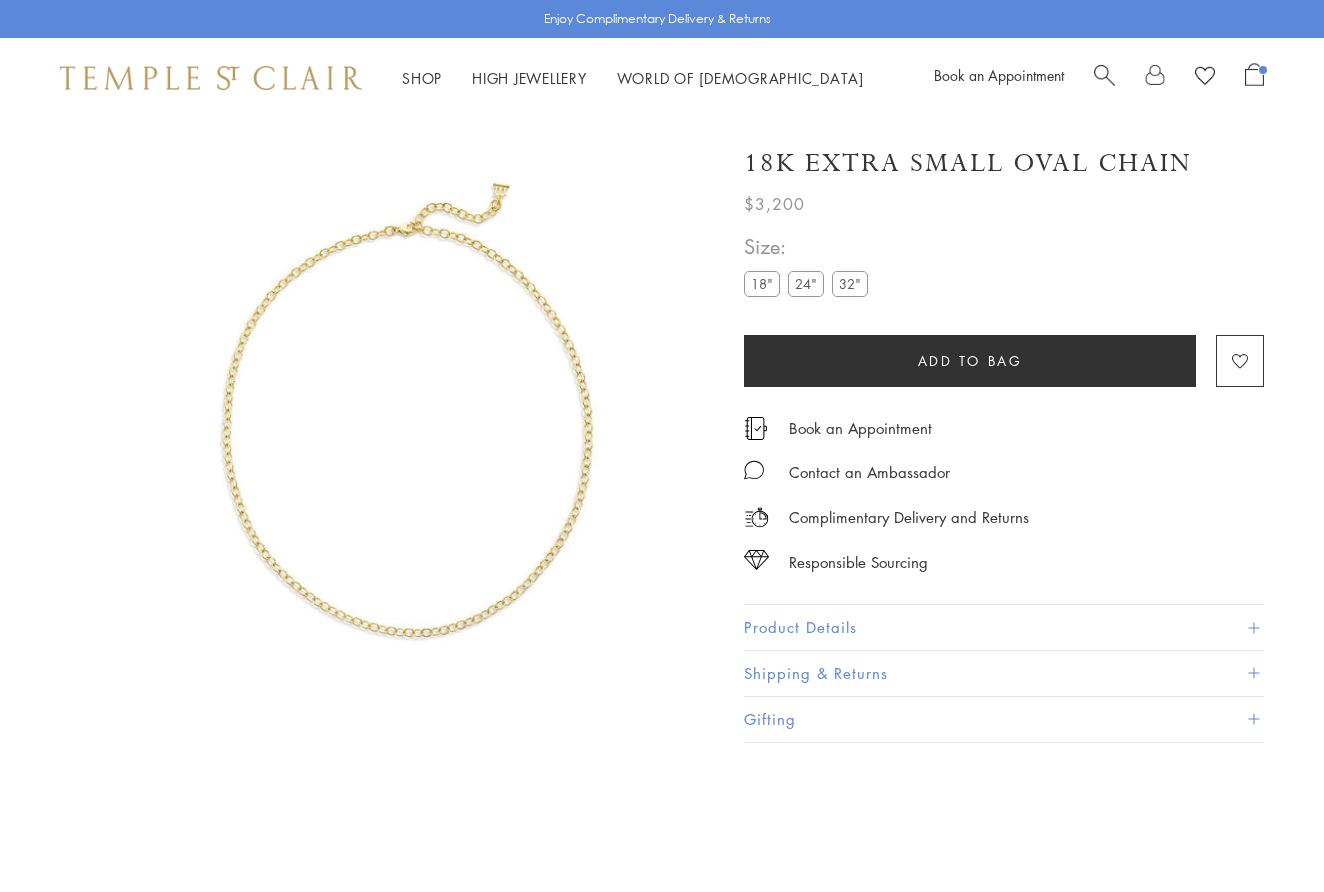 scroll, scrollTop: 117, scrollLeft: 0, axis: vertical 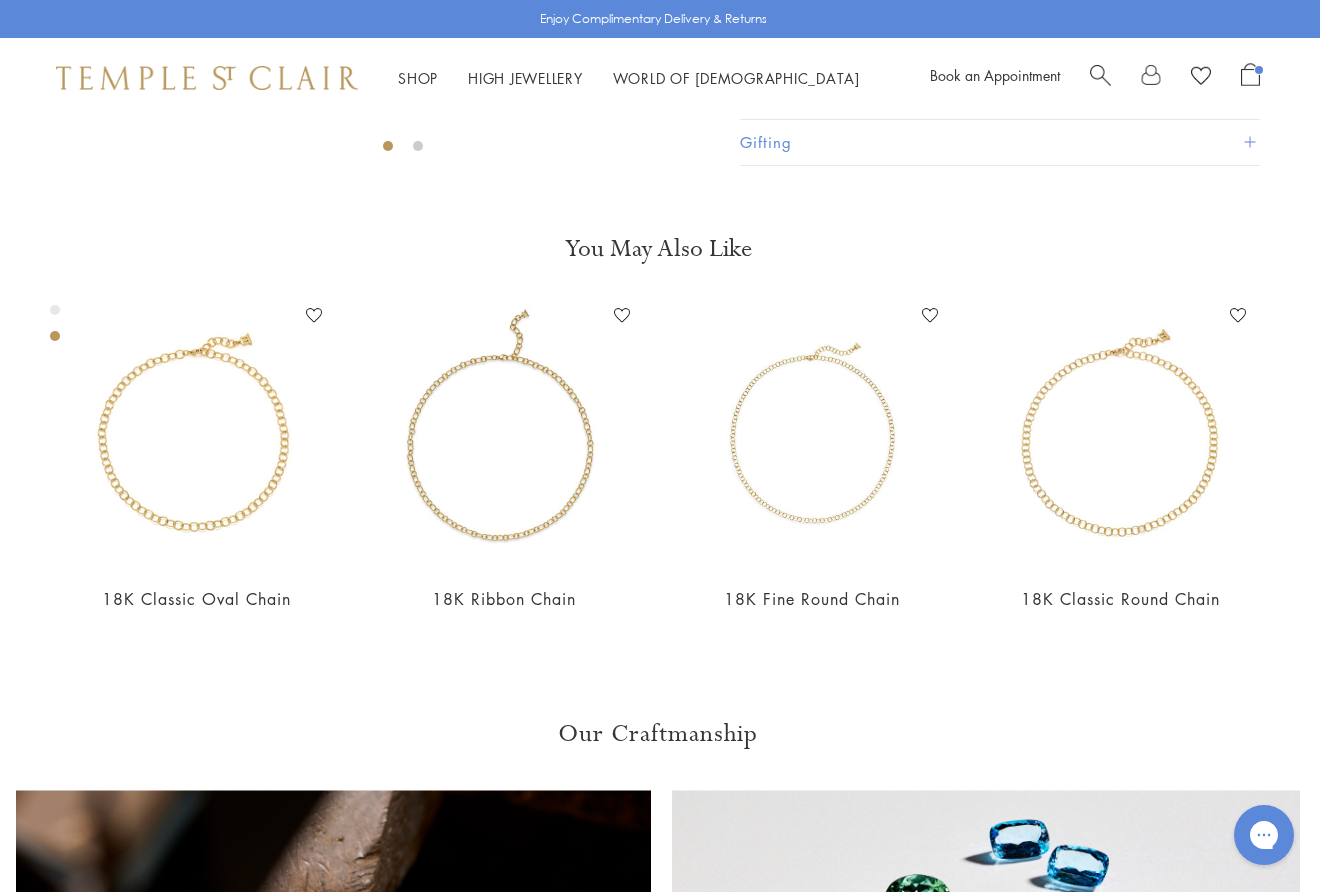 click on "Add to bag" at bounding box center [966, -216] 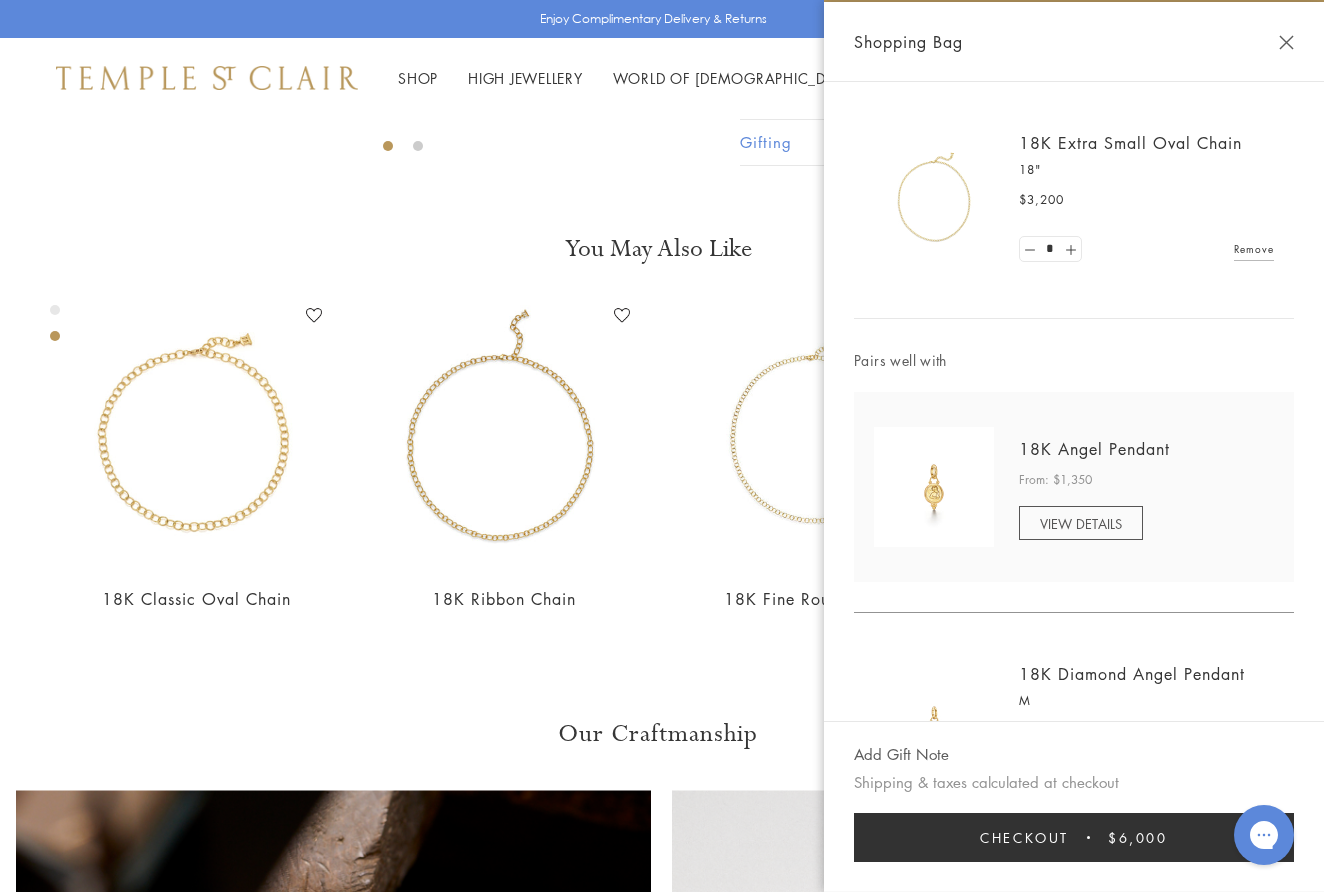 click at bounding box center (1286, 42) 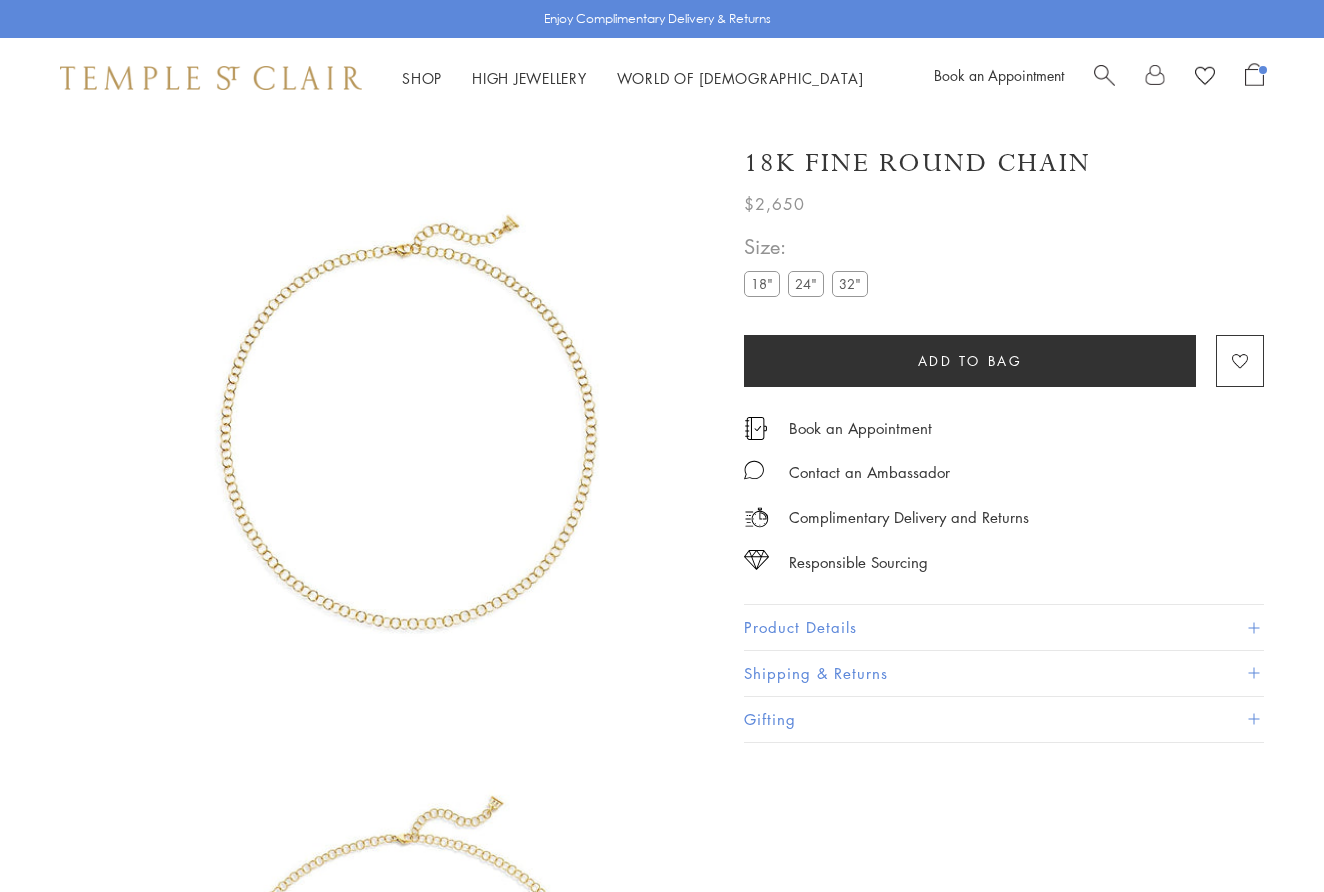 scroll, scrollTop: 118, scrollLeft: 0, axis: vertical 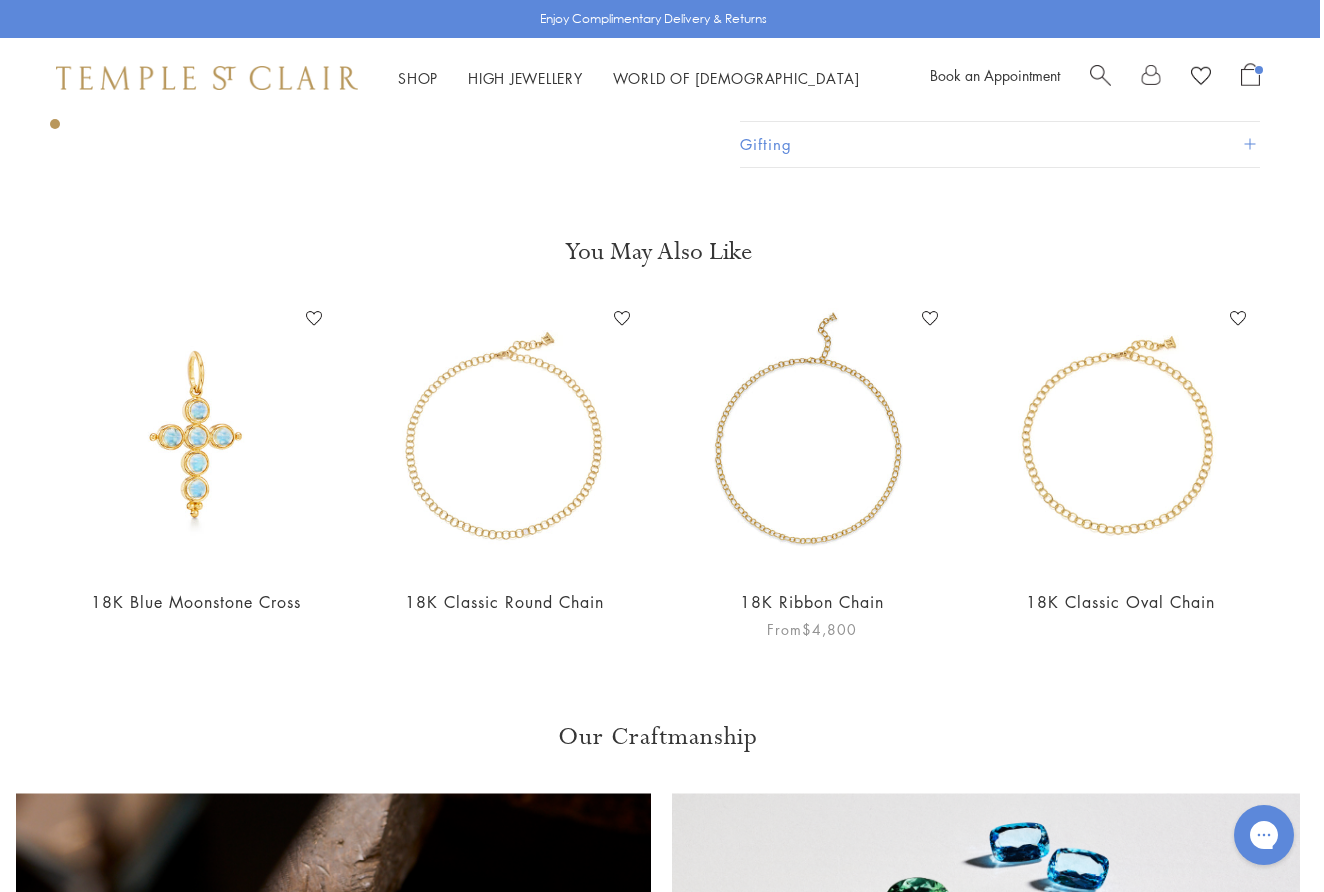 click at bounding box center [812, 437] 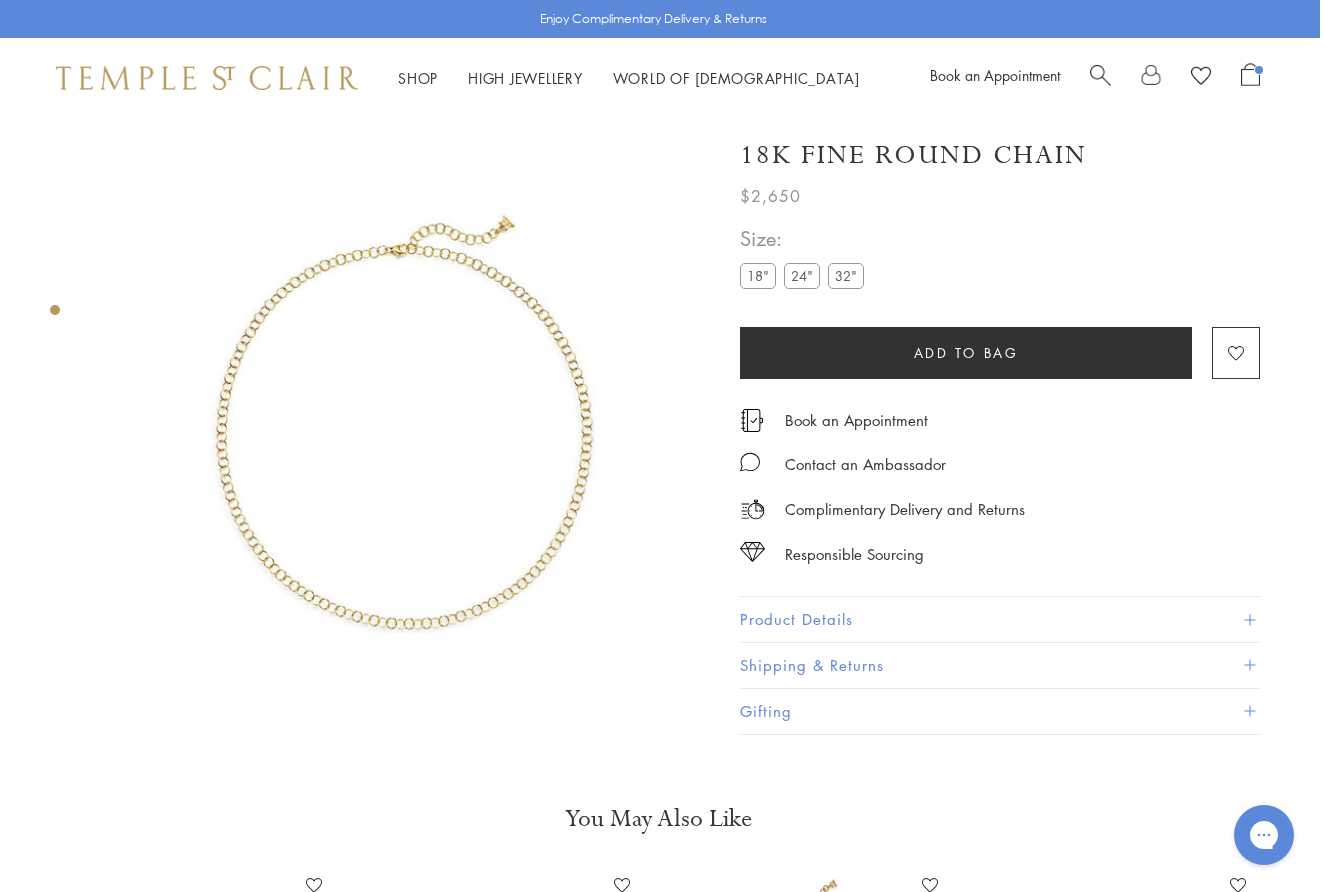 scroll, scrollTop: 0, scrollLeft: 4, axis: horizontal 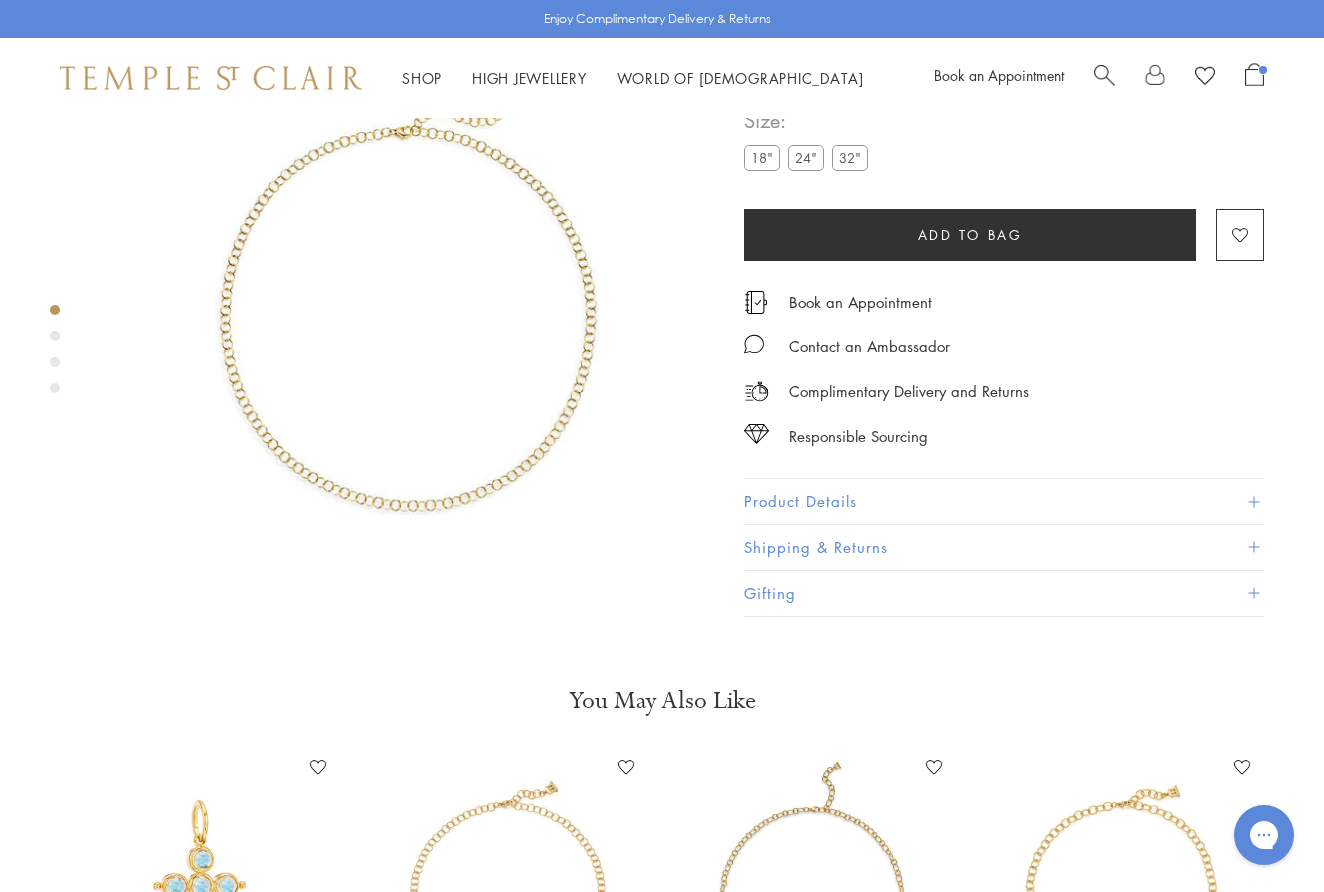 click at bounding box center [387, 307] 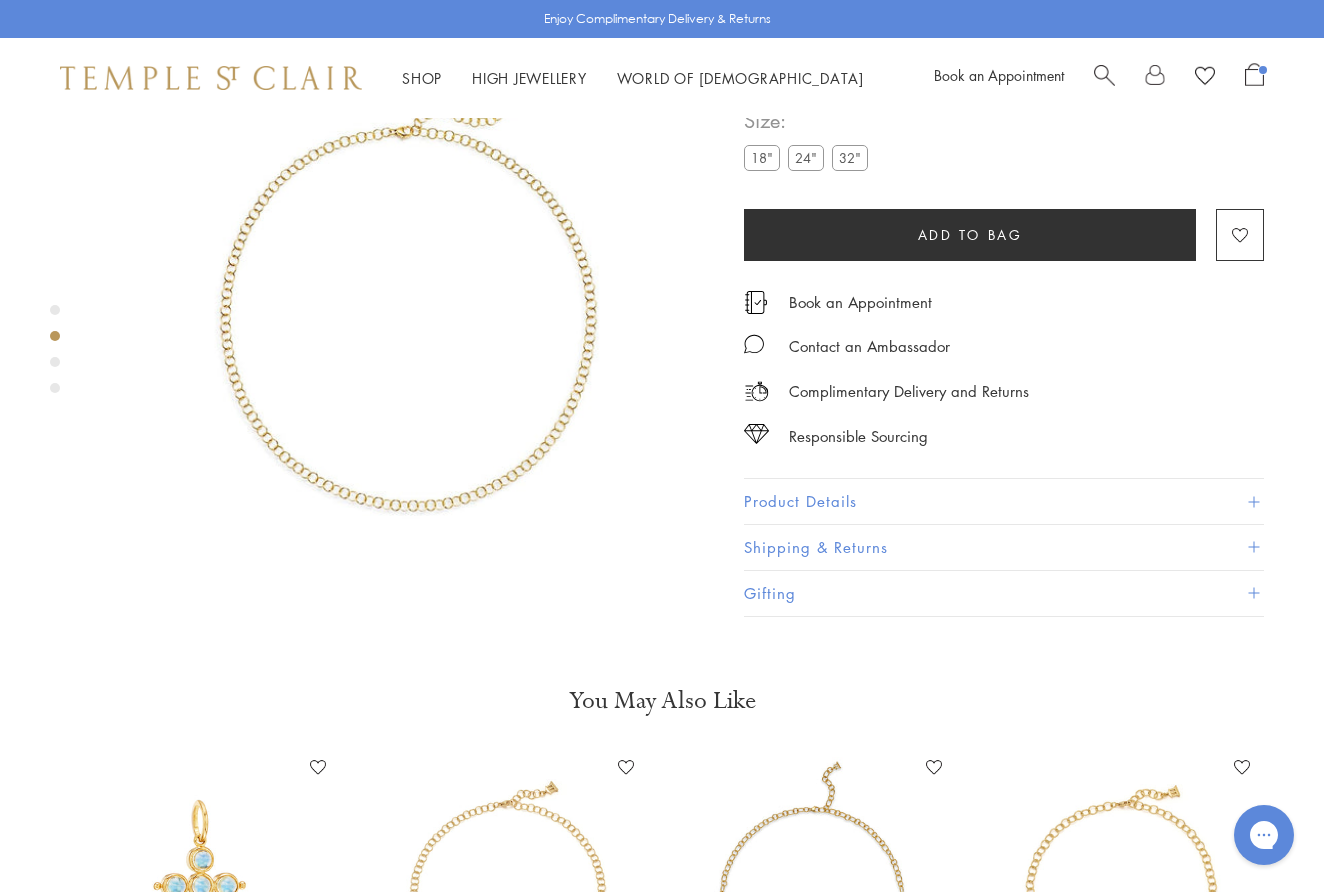 click at bounding box center (55, 362) 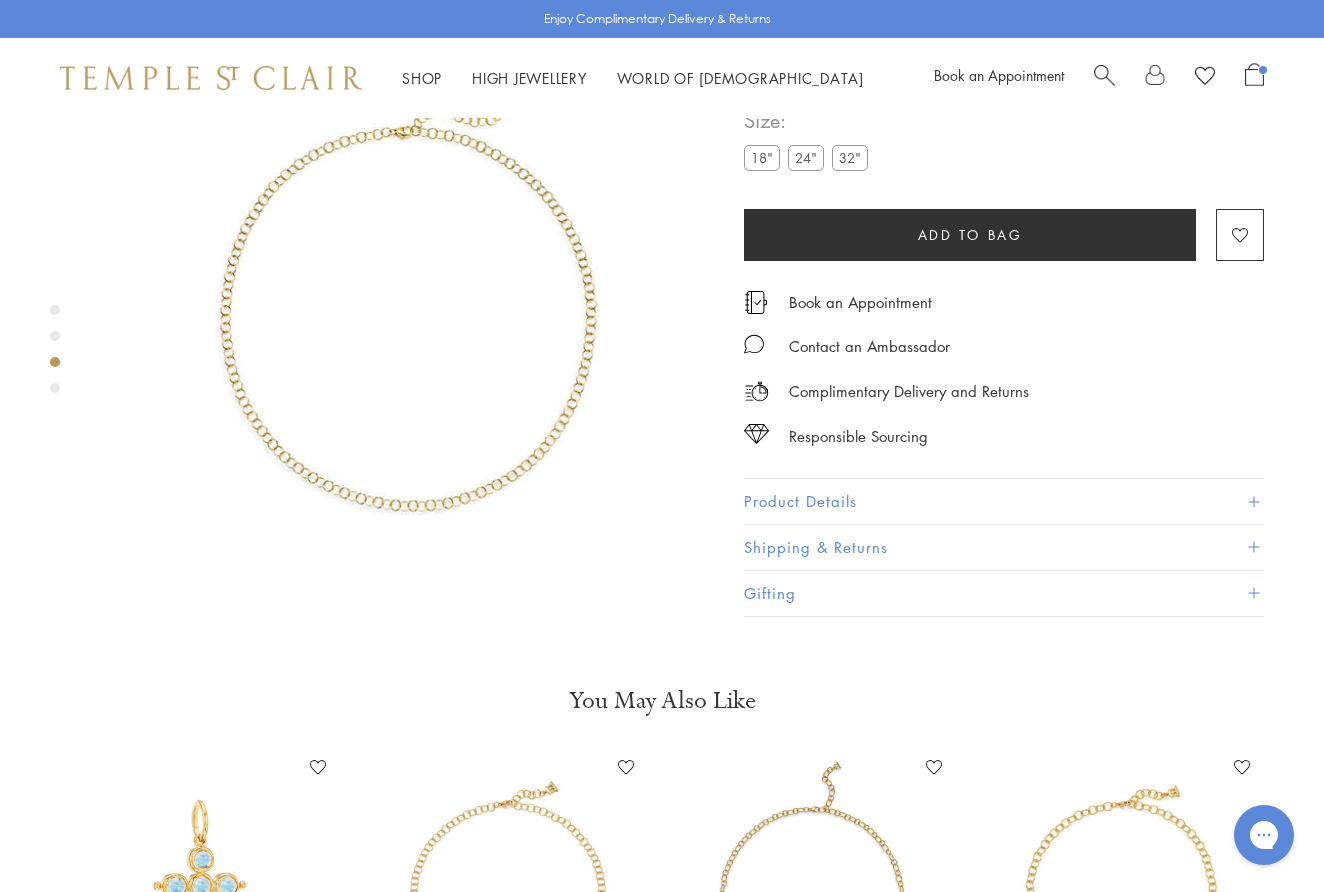click at bounding box center [55, 388] 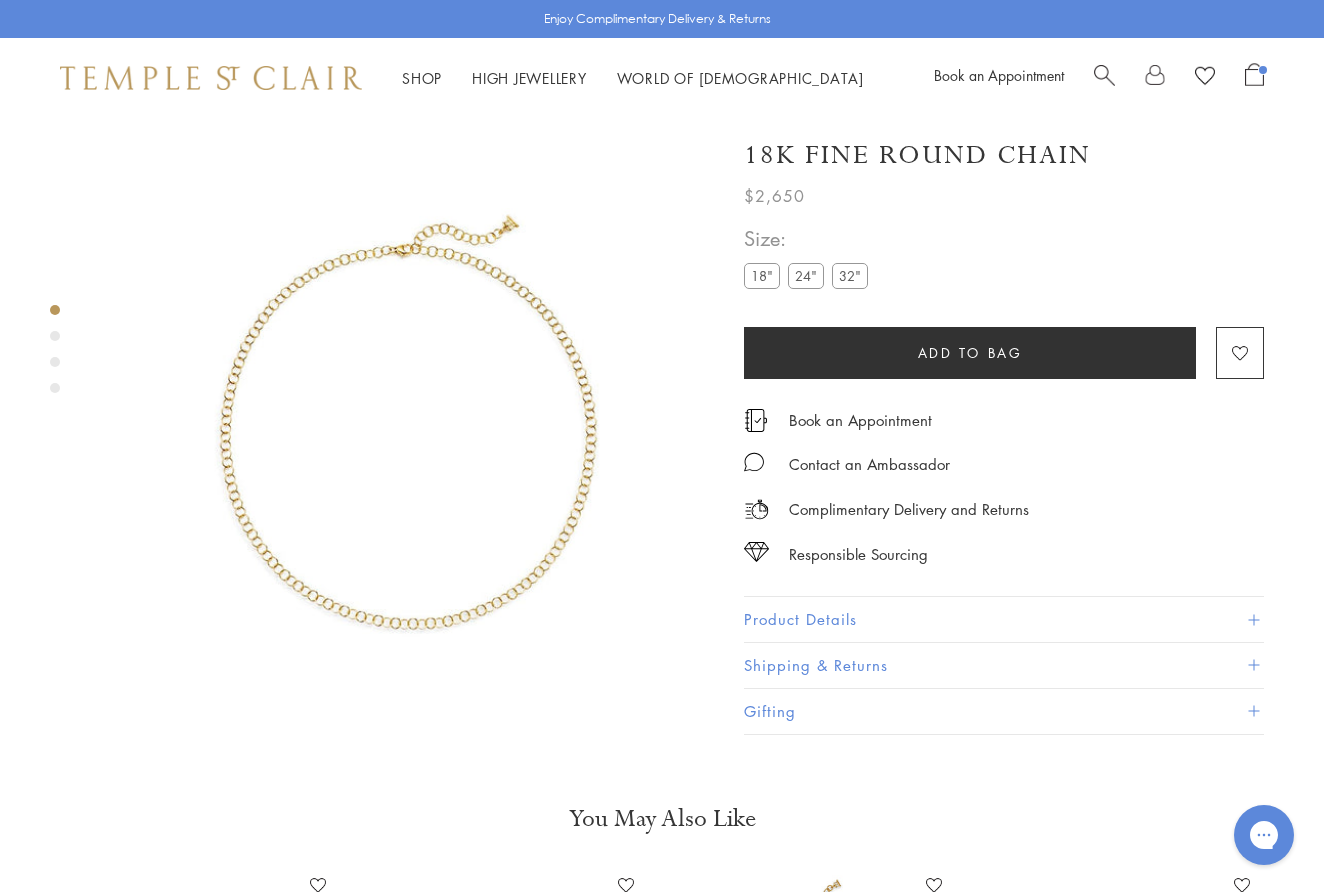 scroll, scrollTop: 0, scrollLeft: 0, axis: both 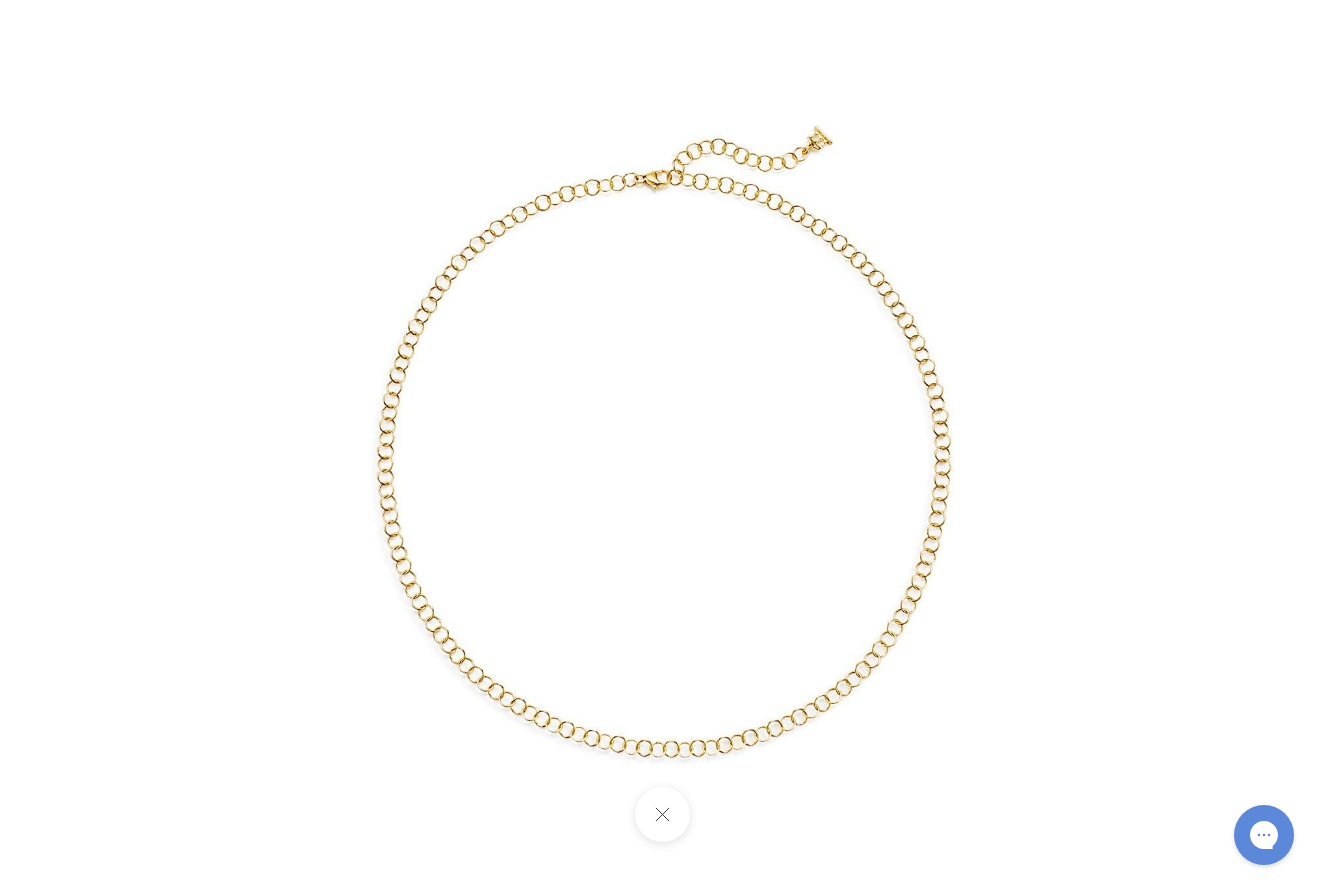 click at bounding box center (661, 814) 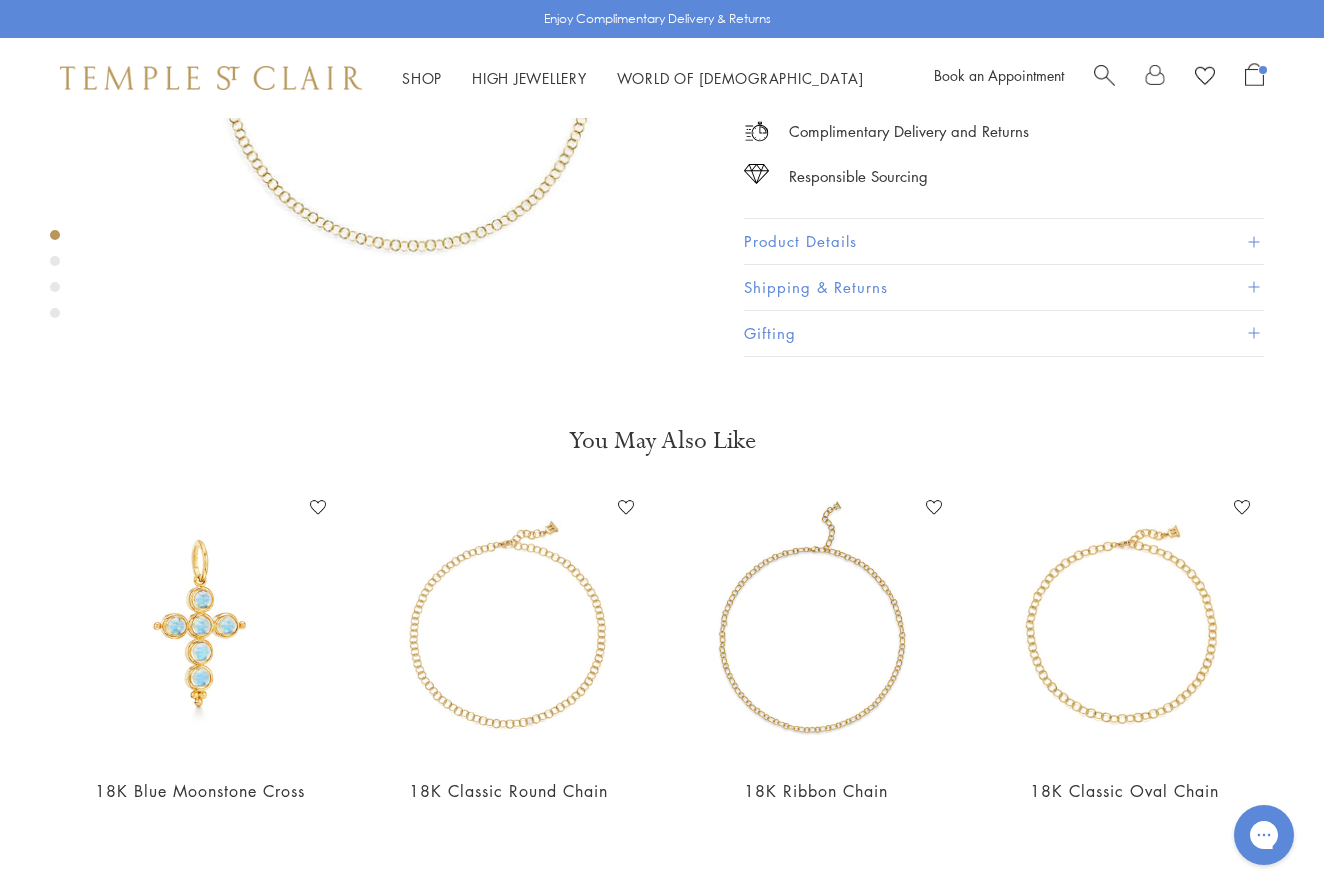 scroll, scrollTop: 383, scrollLeft: 0, axis: vertical 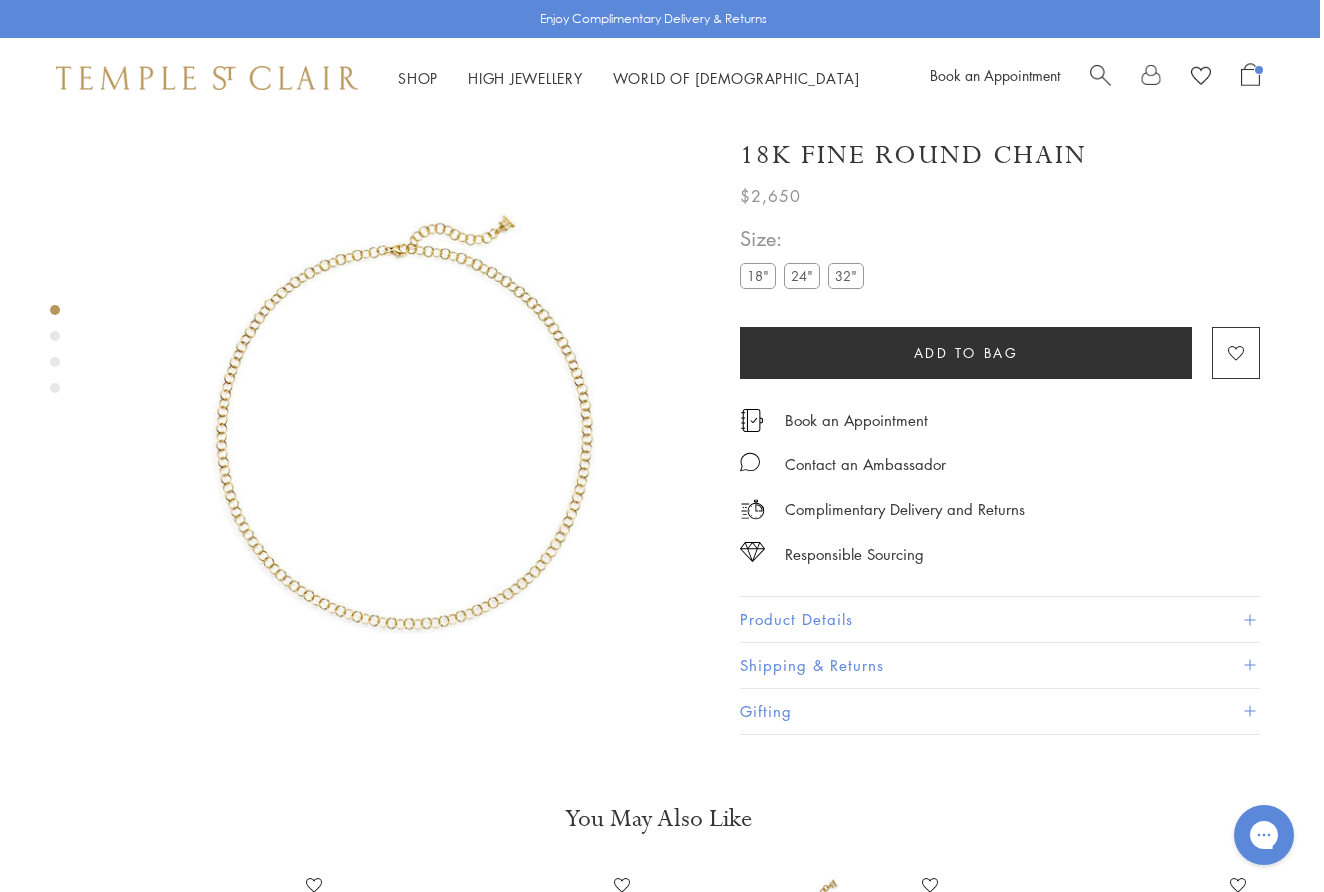 click at bounding box center (1250, 74) 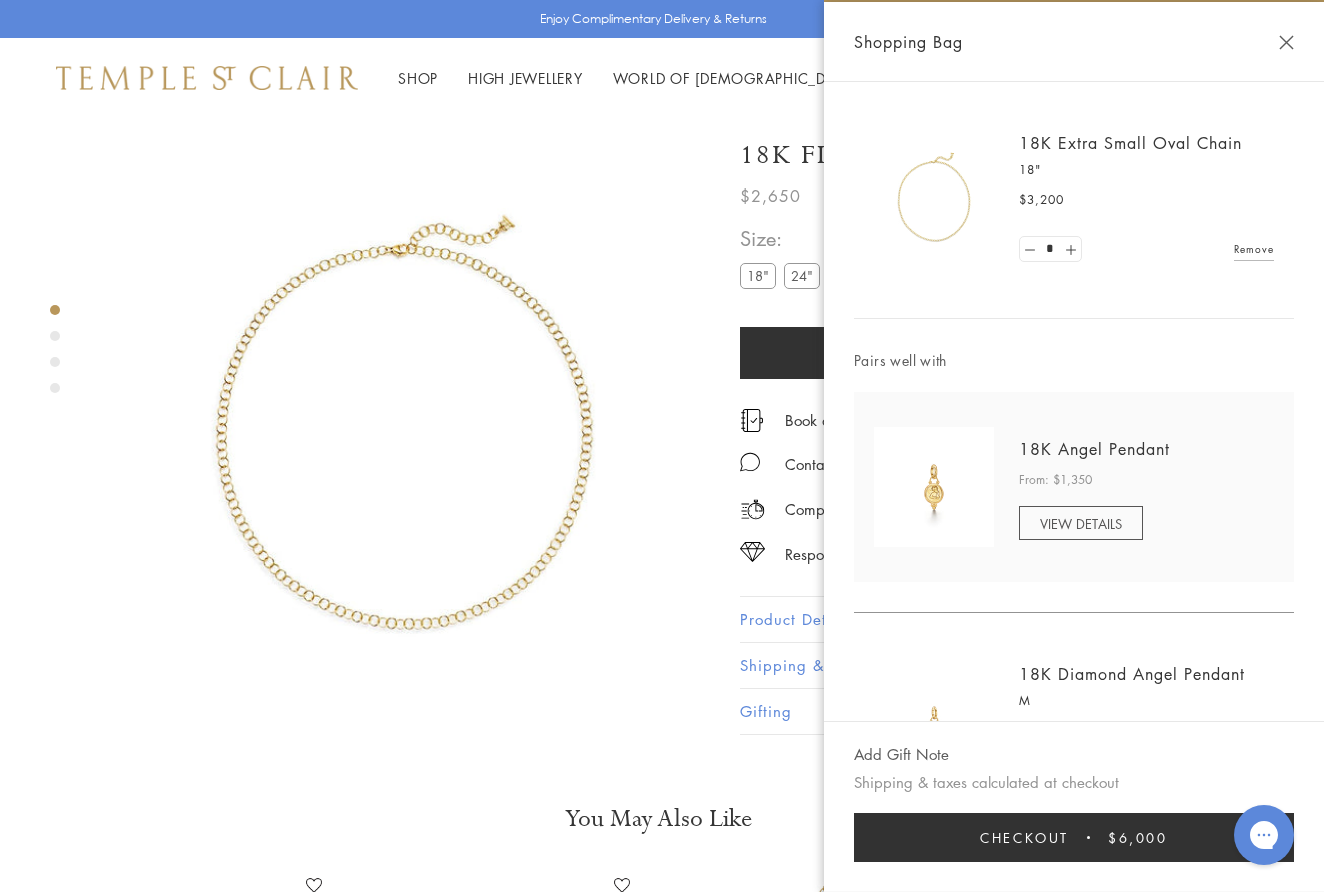 scroll, scrollTop: 0, scrollLeft: 0, axis: both 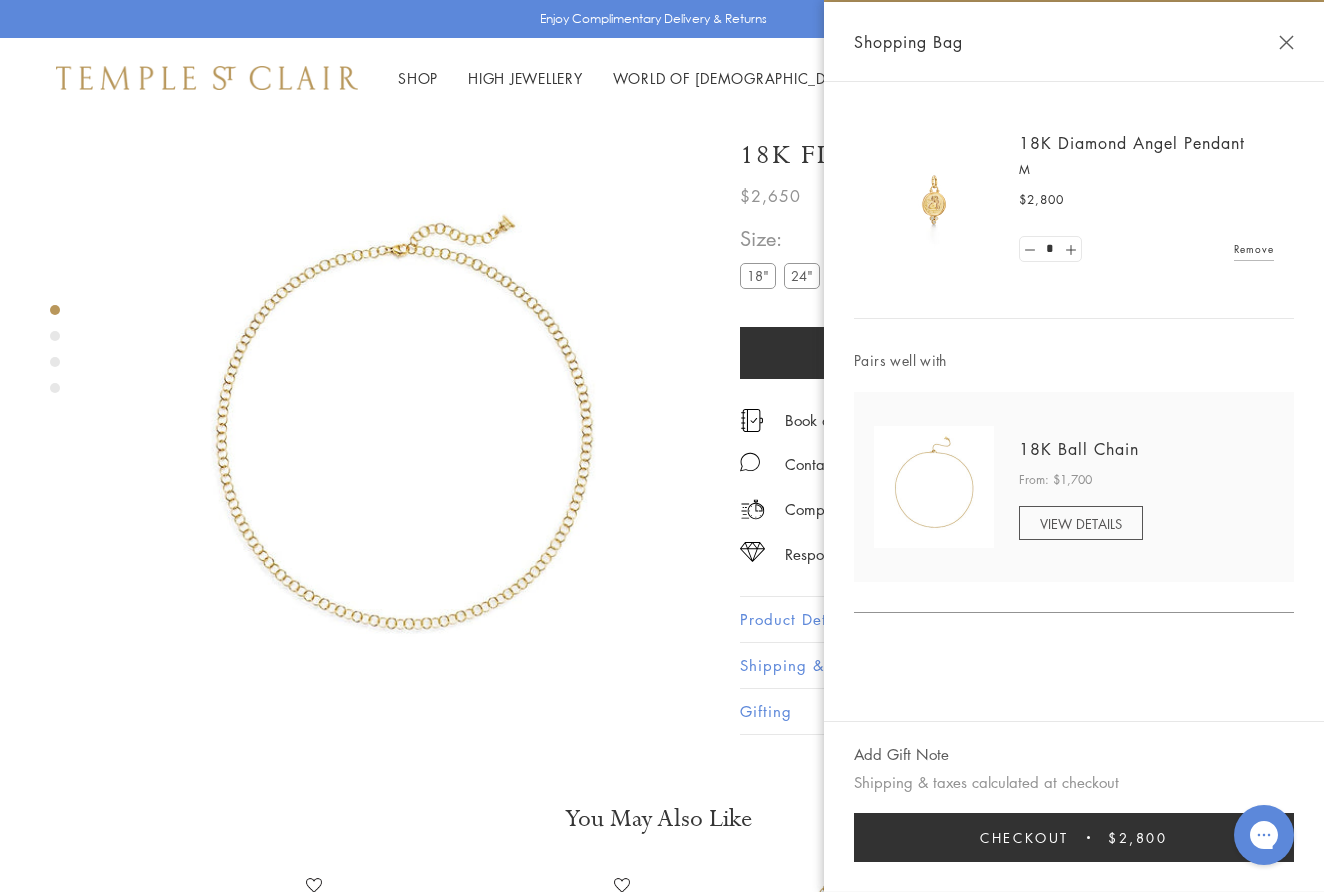 click on "Shopping Bag" at bounding box center (908, 42) 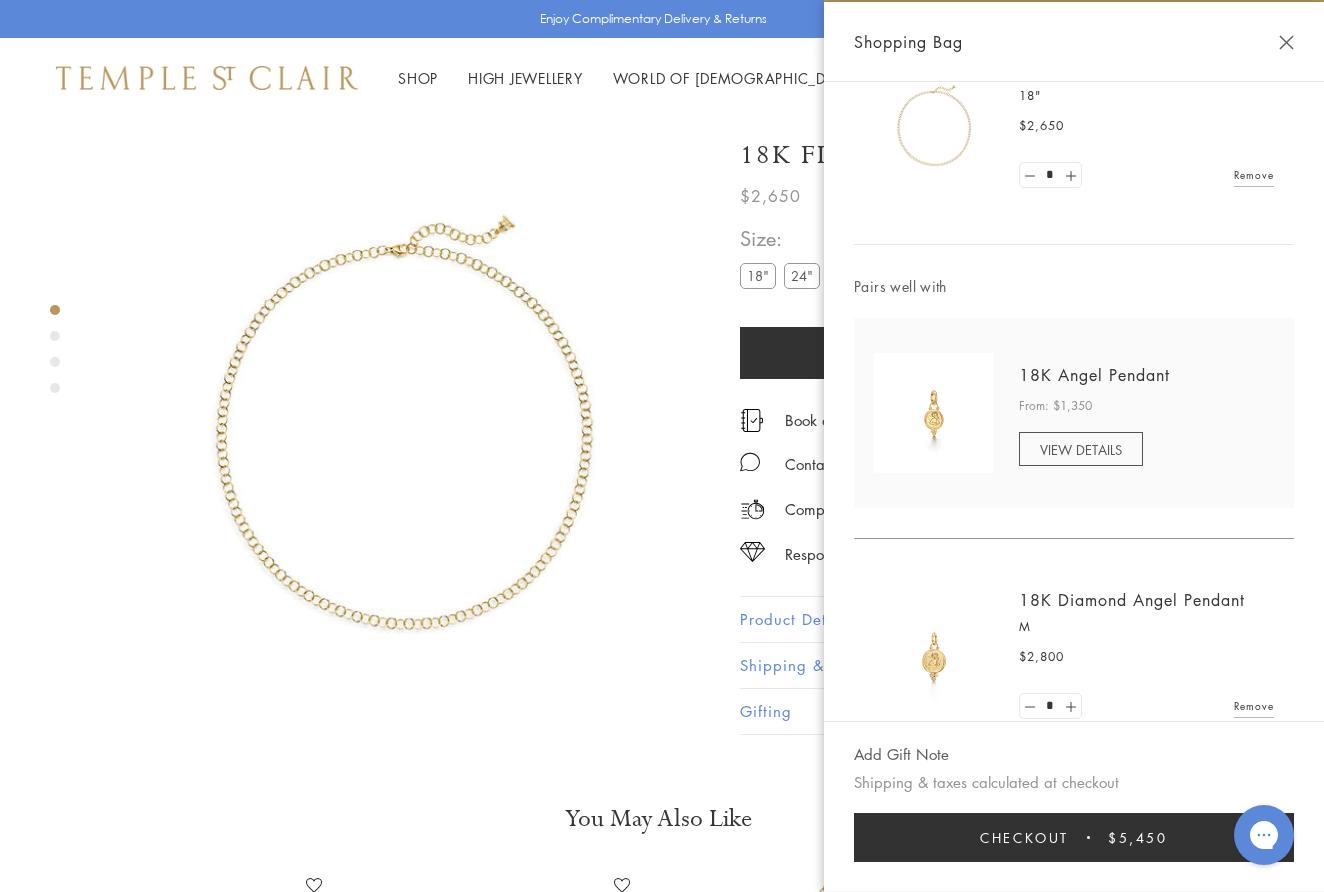 scroll, scrollTop: 36, scrollLeft: 0, axis: vertical 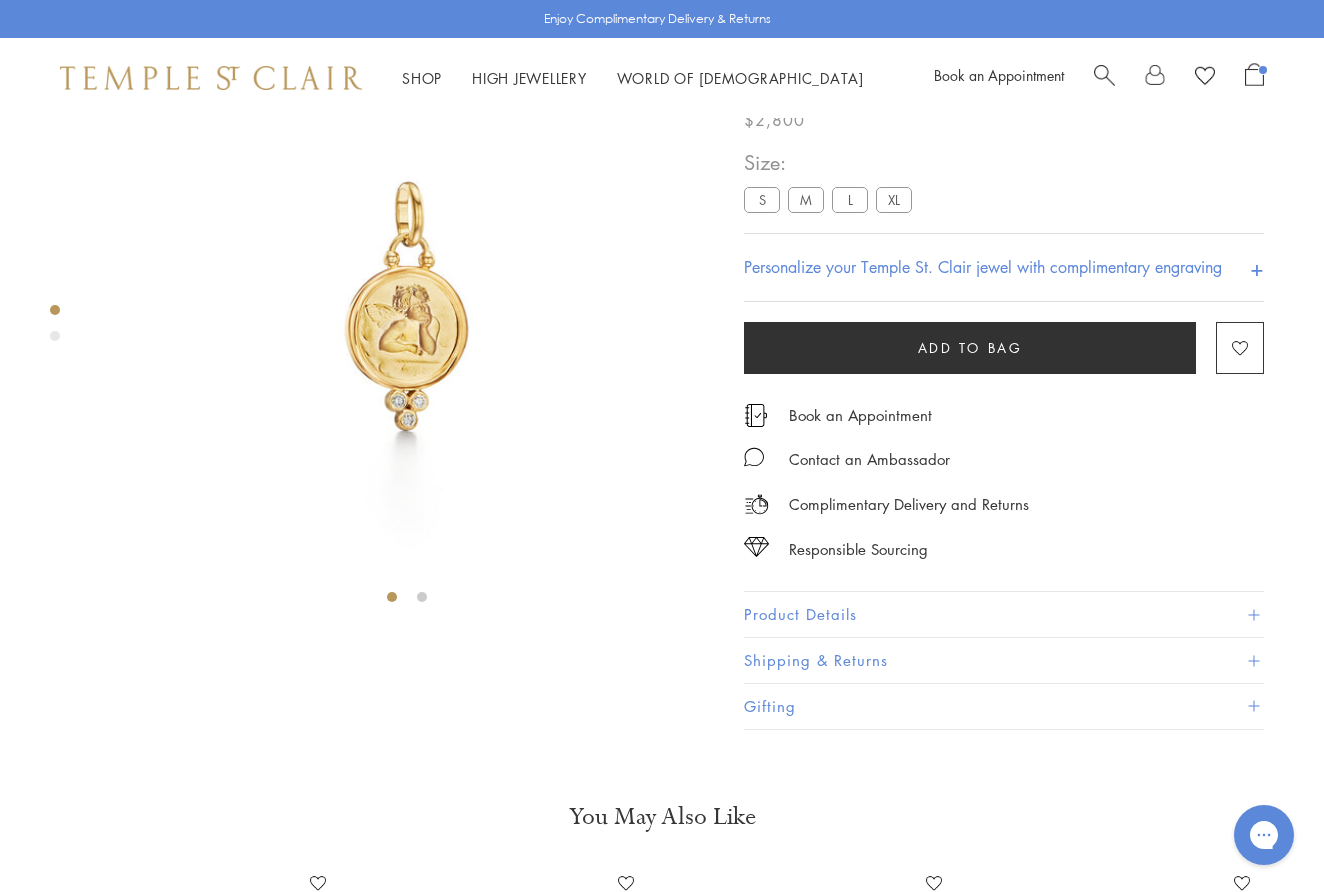 click at bounding box center [1254, 74] 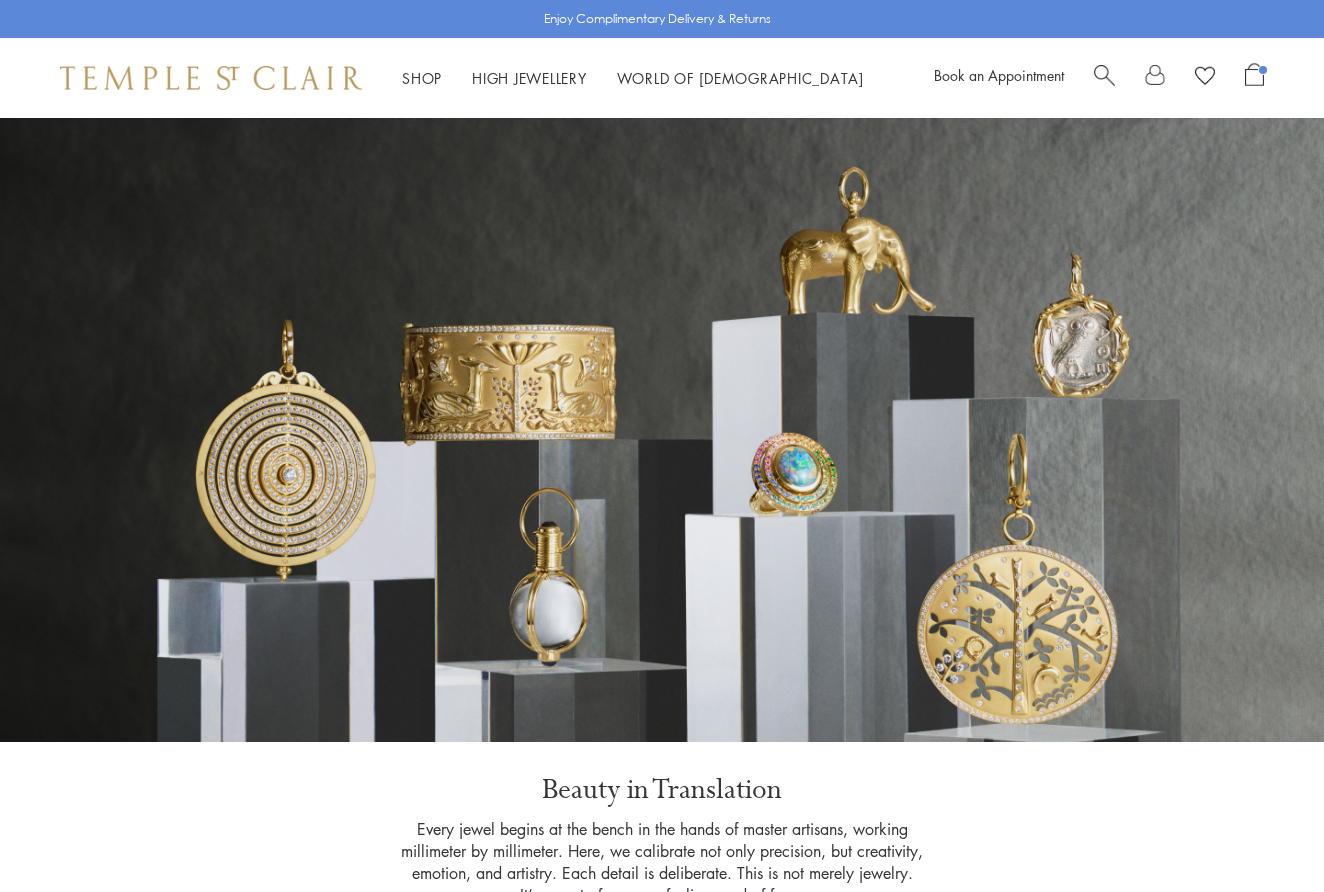 scroll, scrollTop: 0, scrollLeft: 0, axis: both 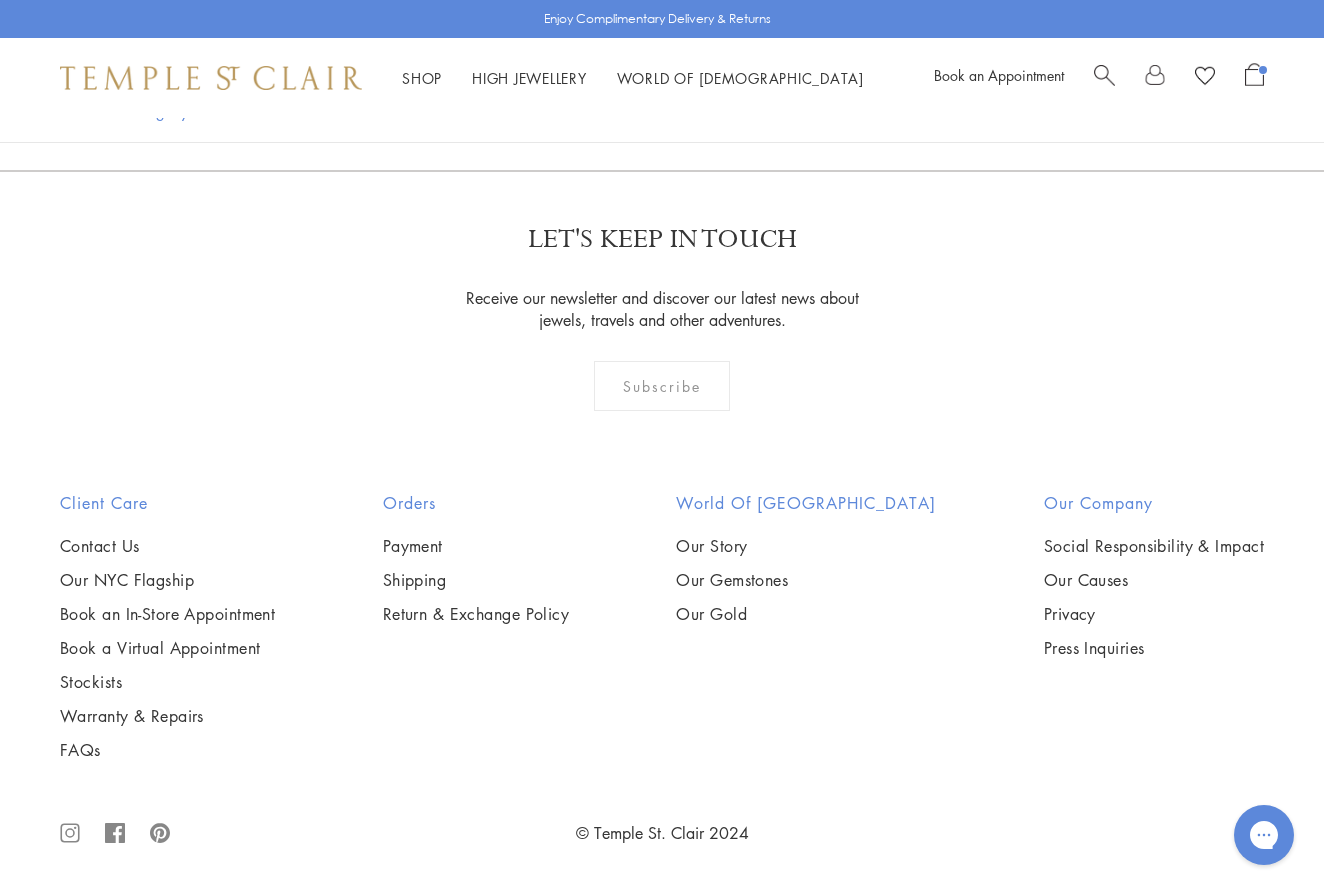 click on "18K Diamond Dragonfly Cutout Pendant
$9,000" at bounding box center [240, -1595] 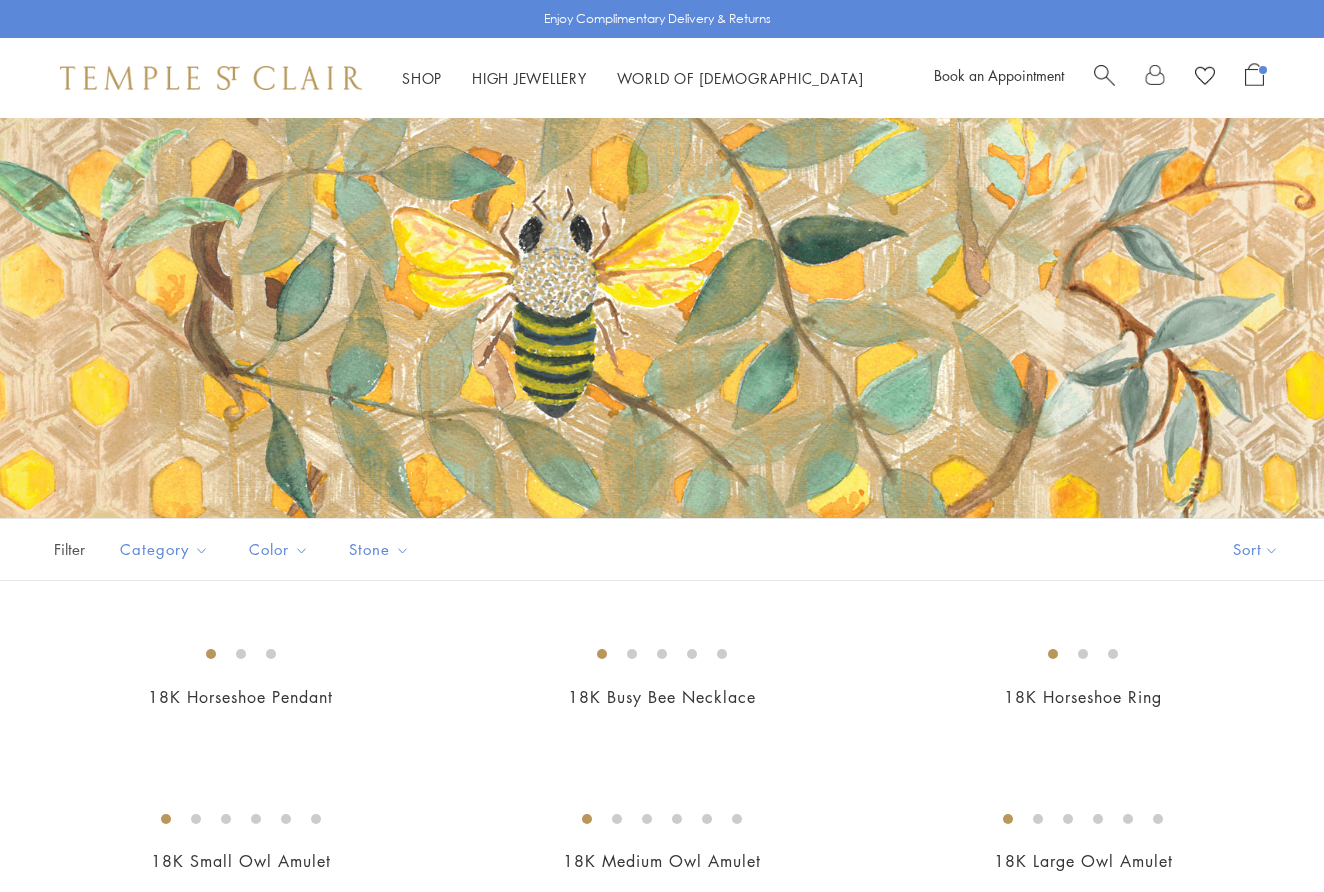 scroll, scrollTop: 0, scrollLeft: 0, axis: both 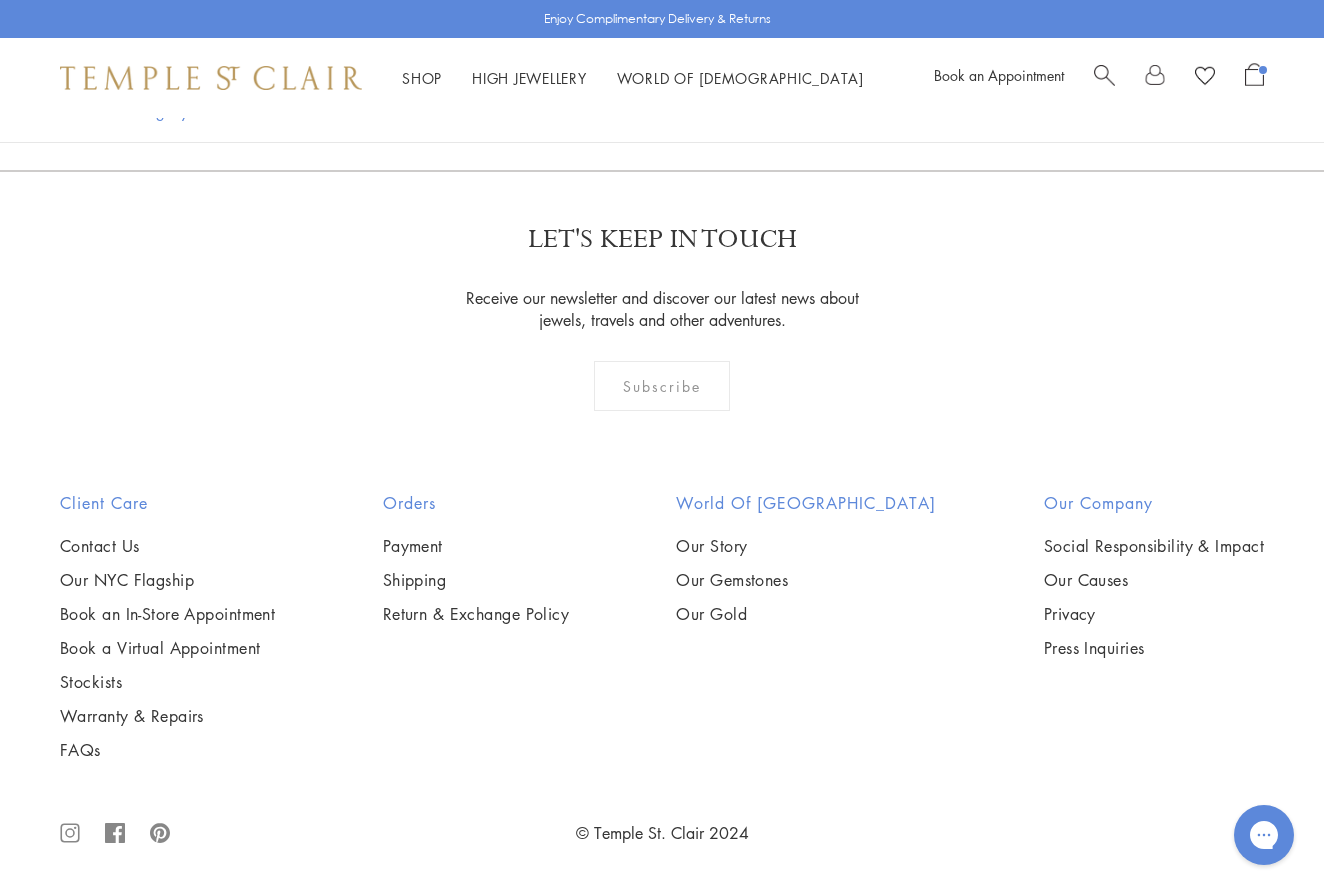 click at bounding box center [0, 0] 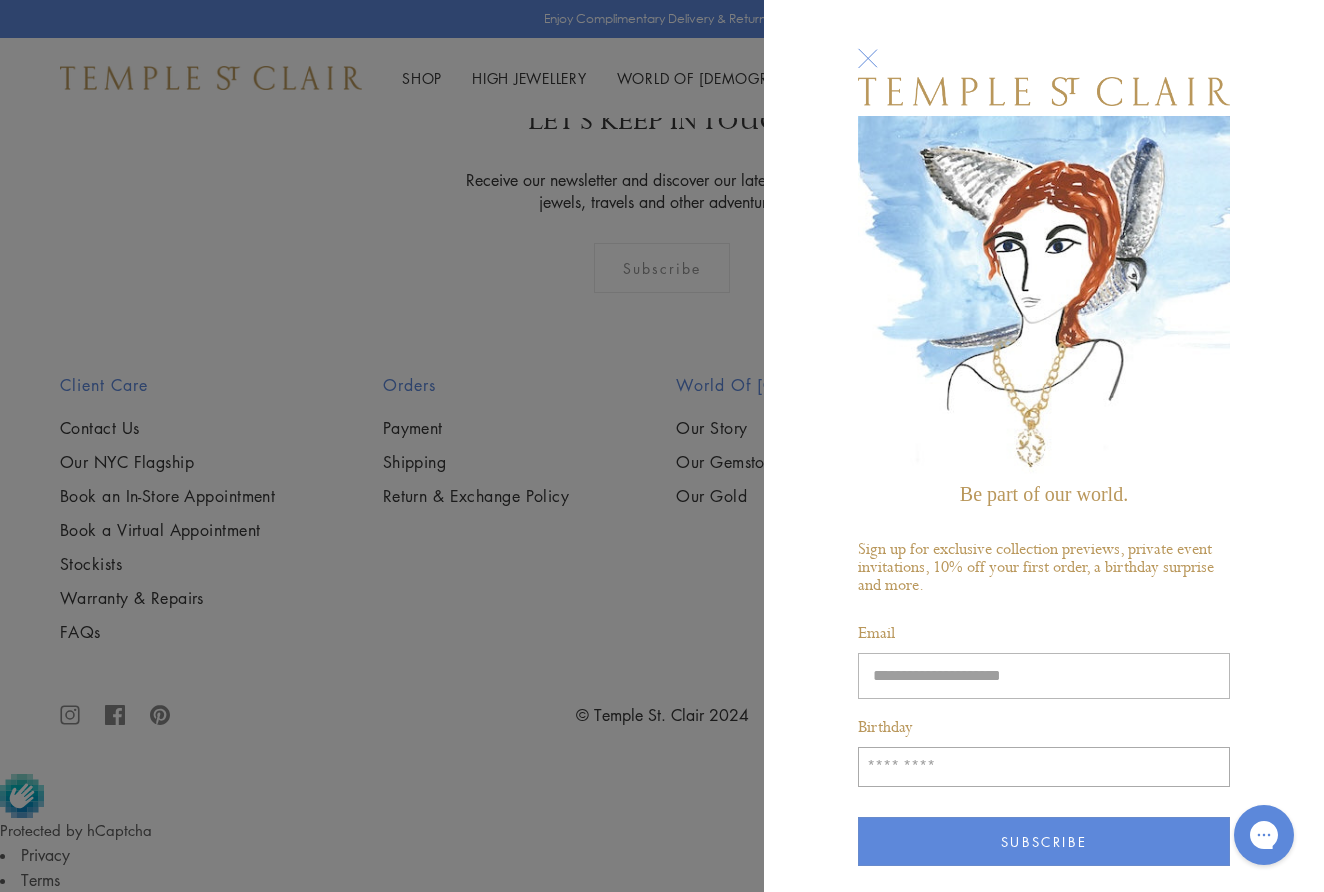 type on "**********" 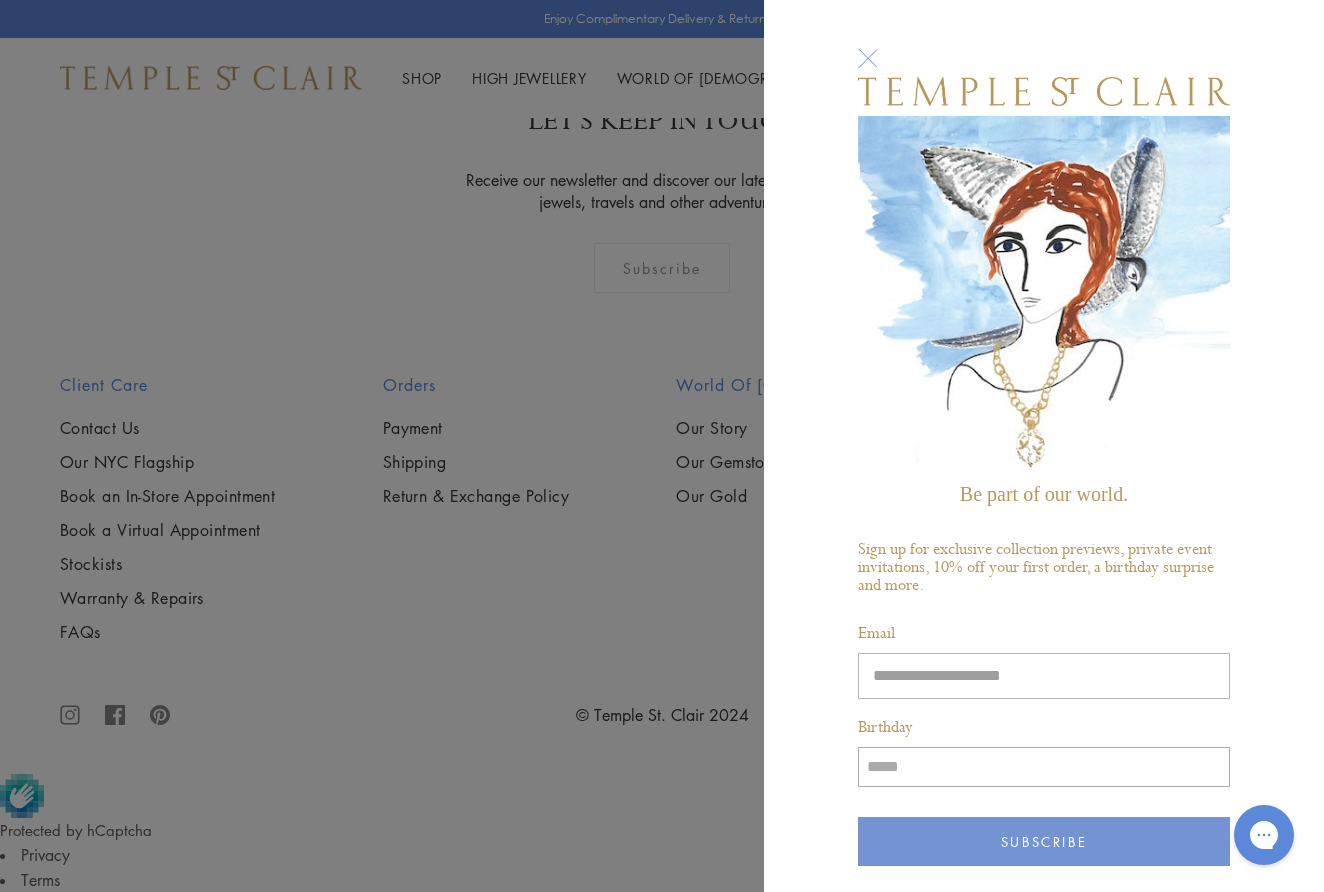 type on "*****" 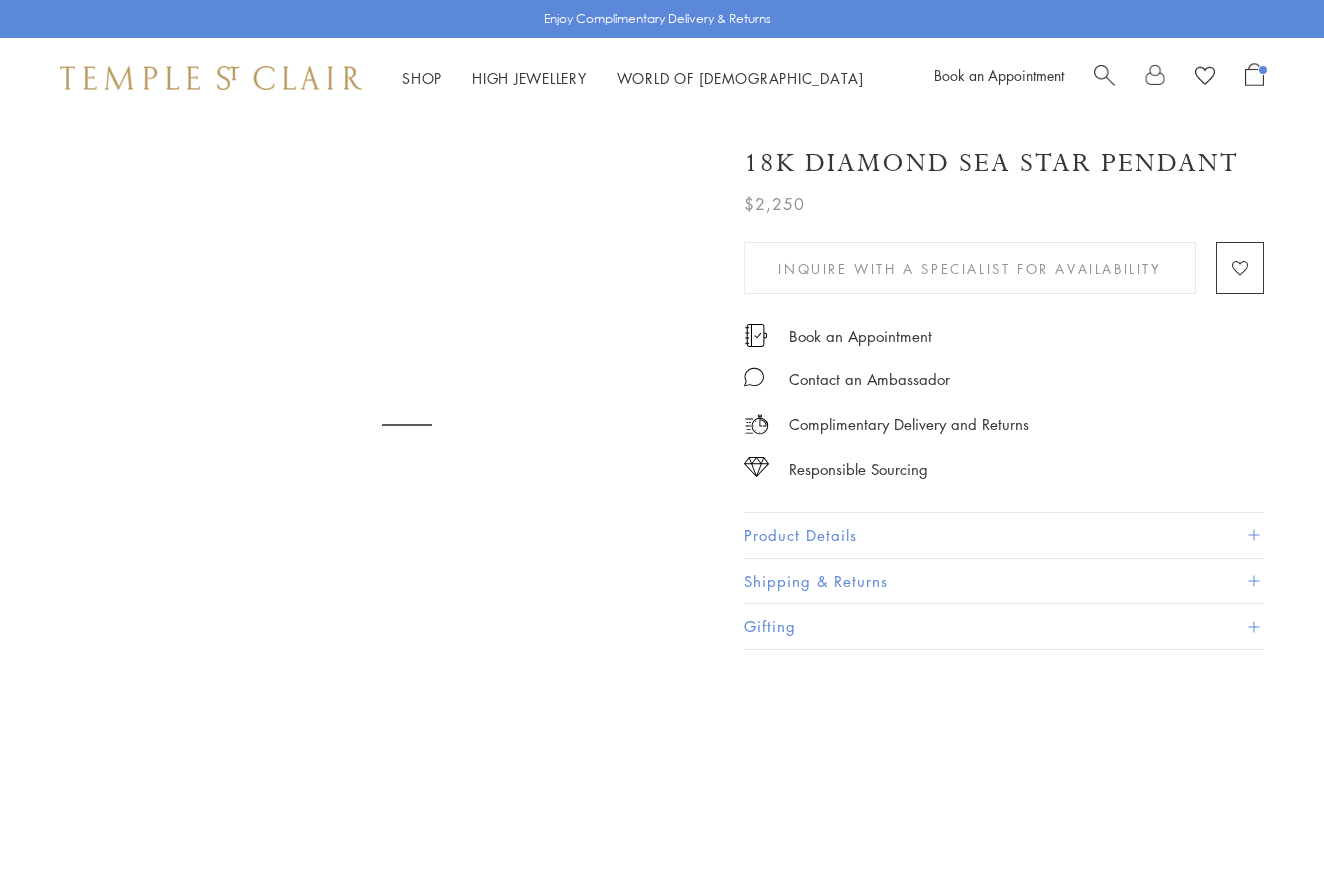 scroll, scrollTop: 0, scrollLeft: 0, axis: both 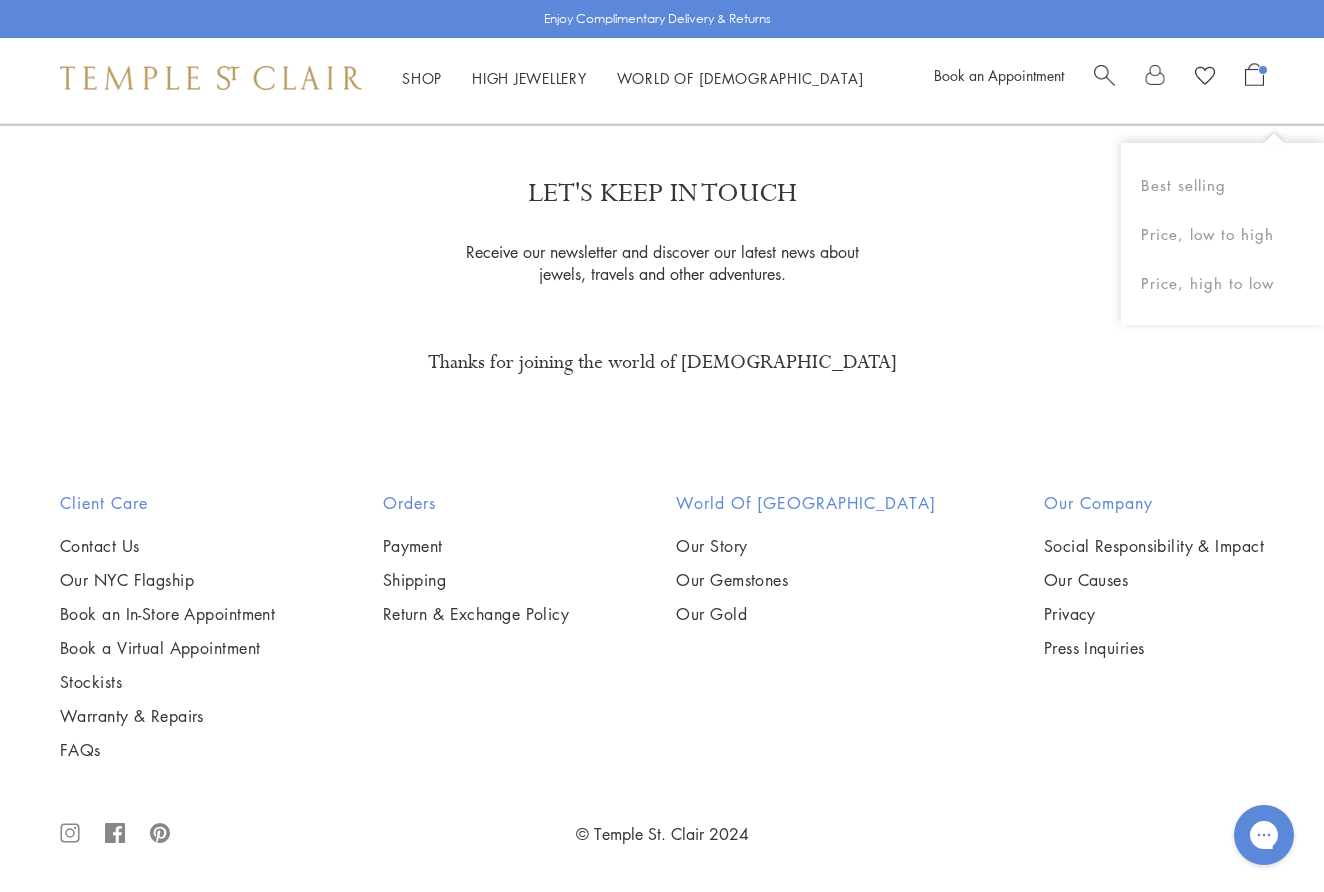 click at bounding box center [1254, 74] 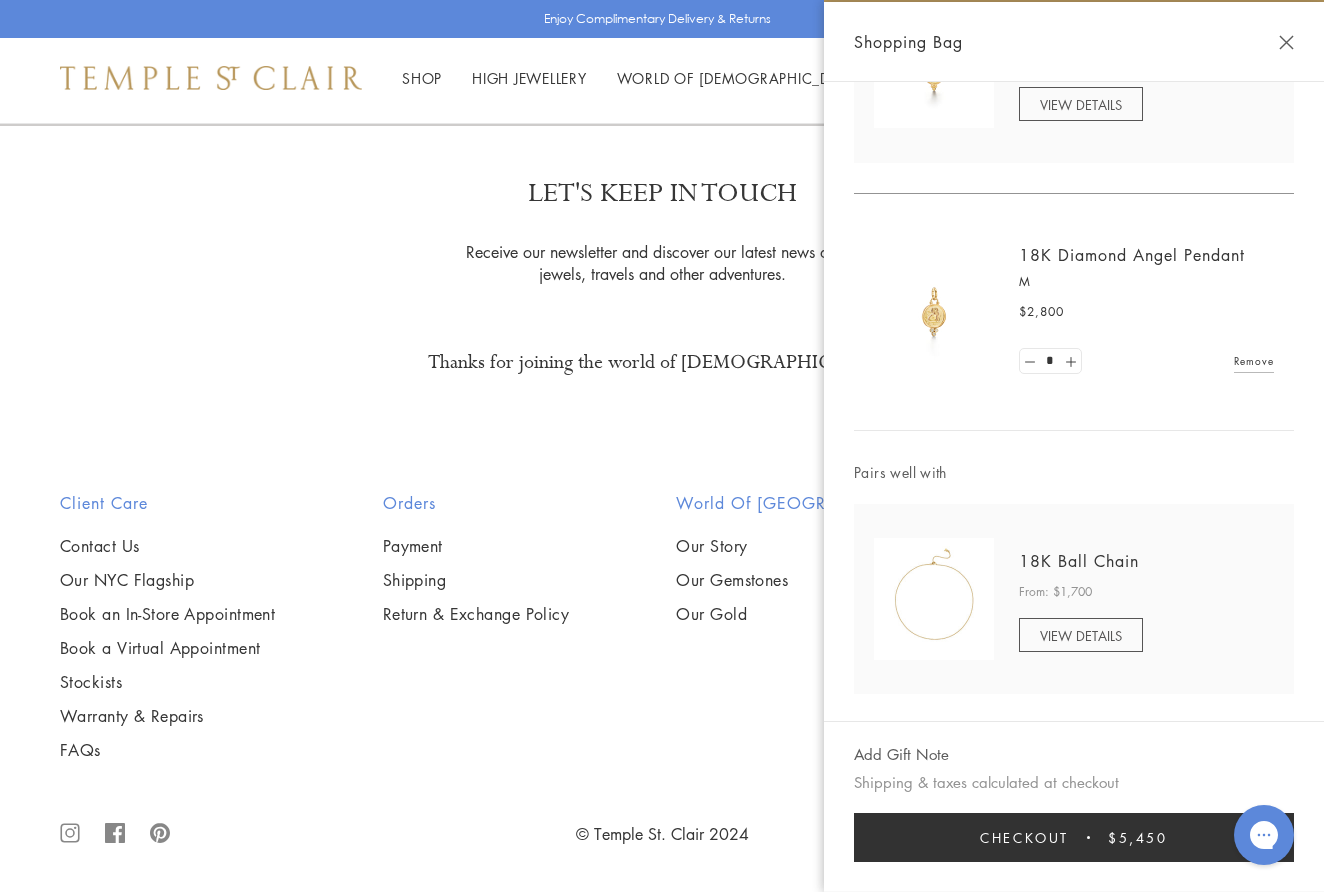 scroll, scrollTop: 418, scrollLeft: 0, axis: vertical 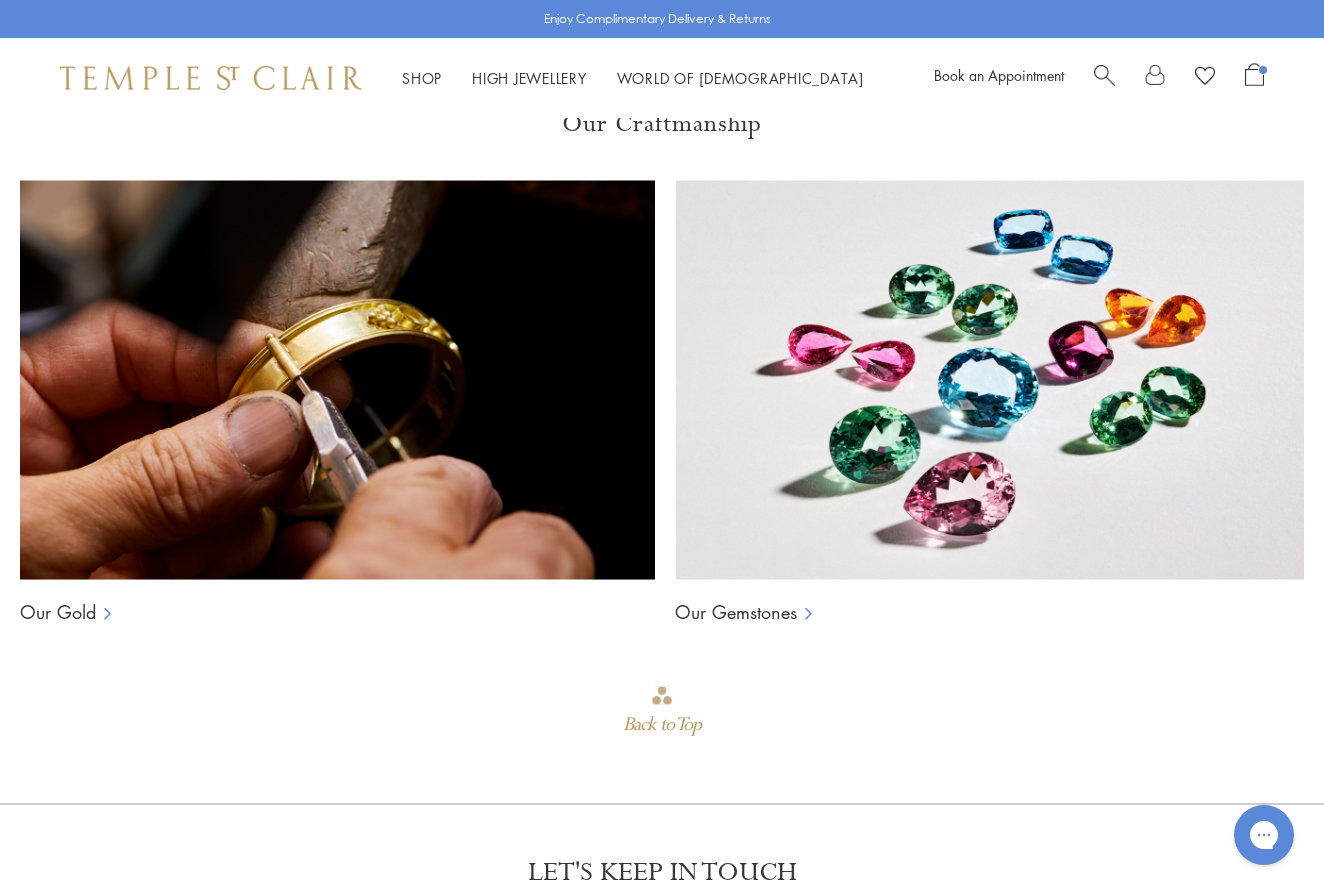 click at bounding box center (1254, 74) 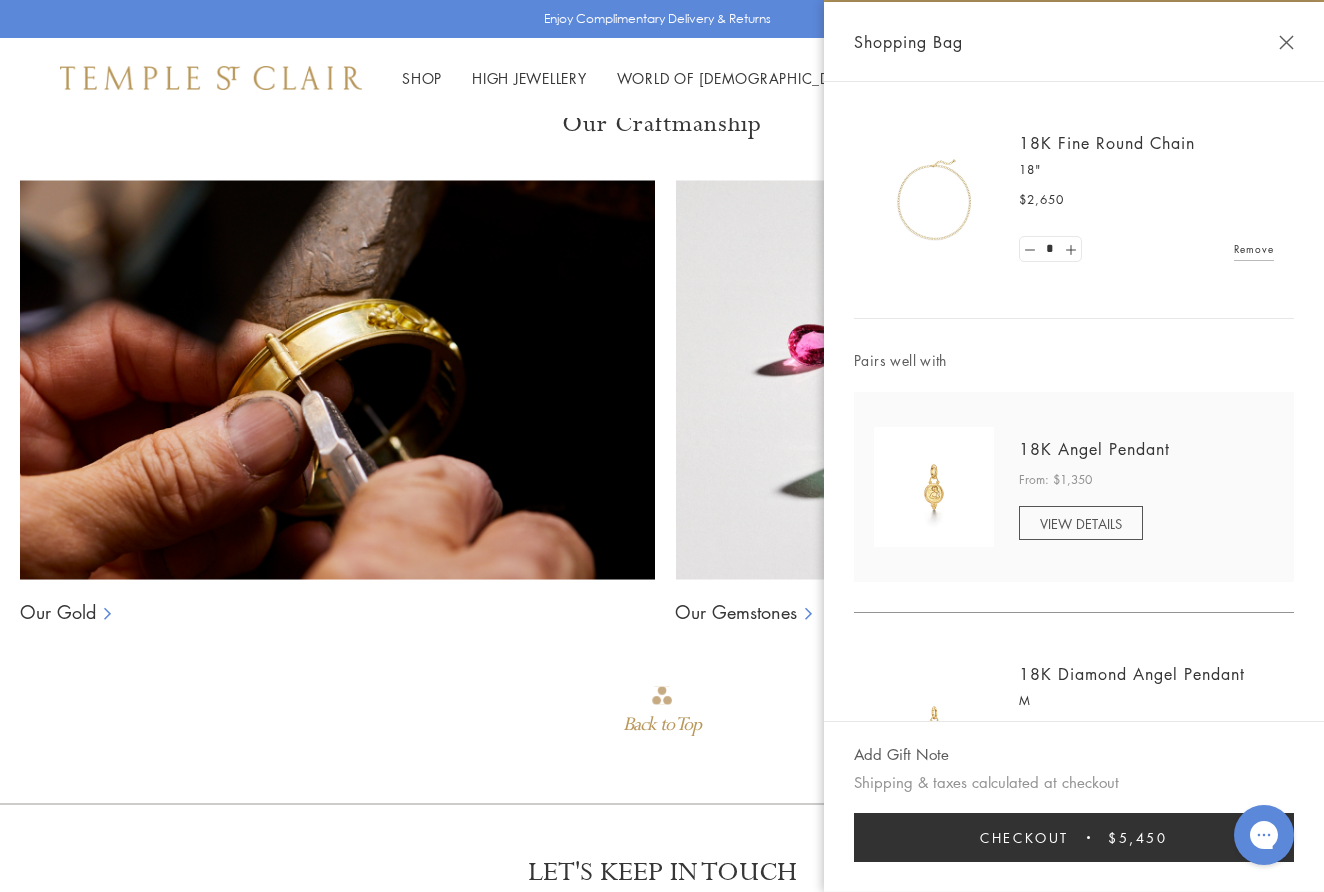 click on "Remove" at bounding box center (1254, 249) 